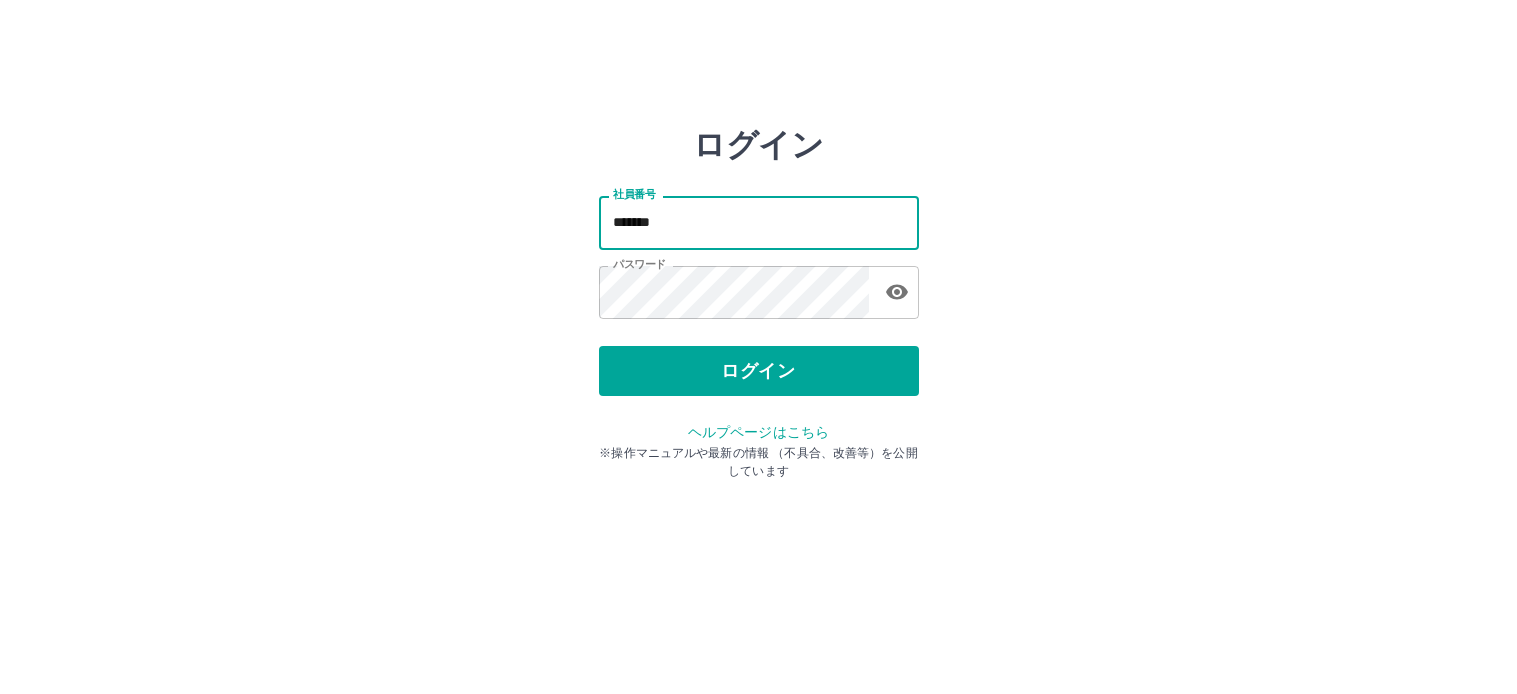 scroll, scrollTop: 0, scrollLeft: 0, axis: both 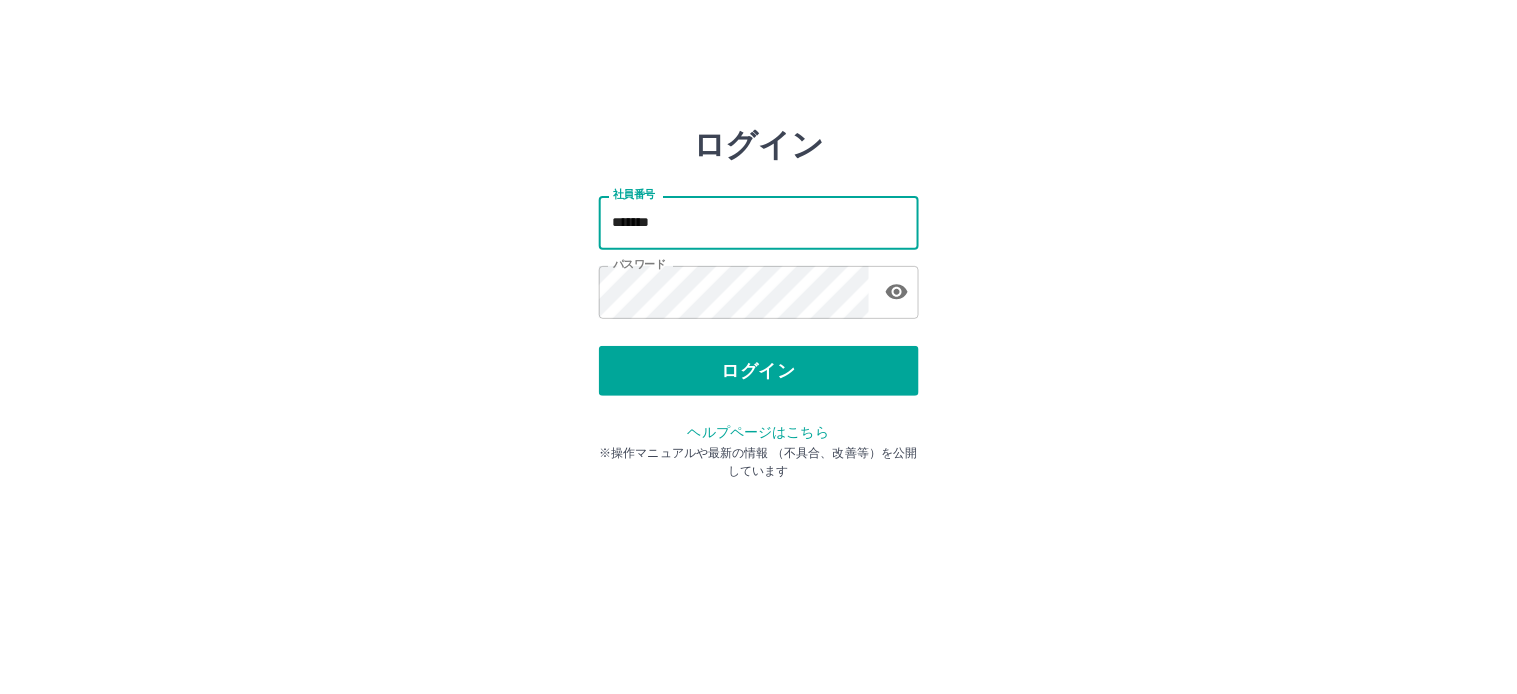 type on "*******" 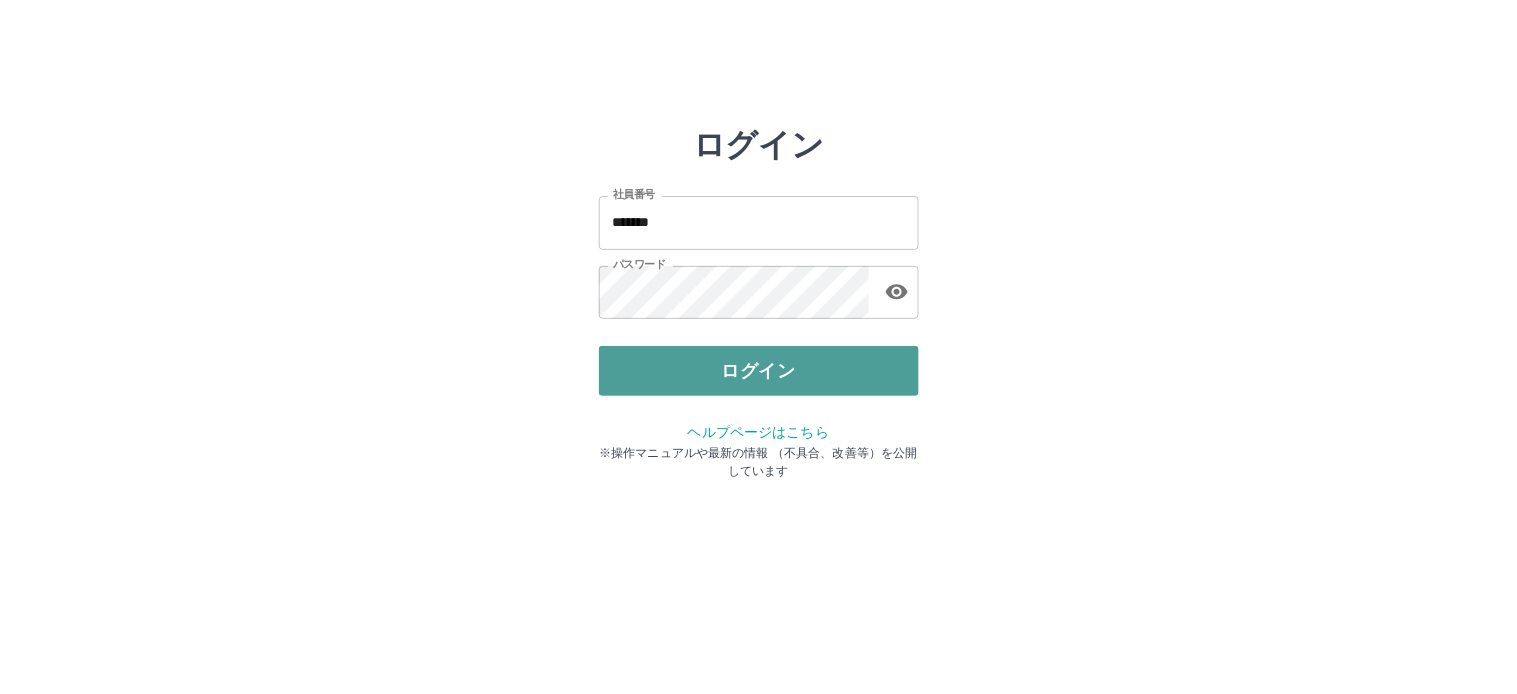 click on "ログイン" at bounding box center (759, 371) 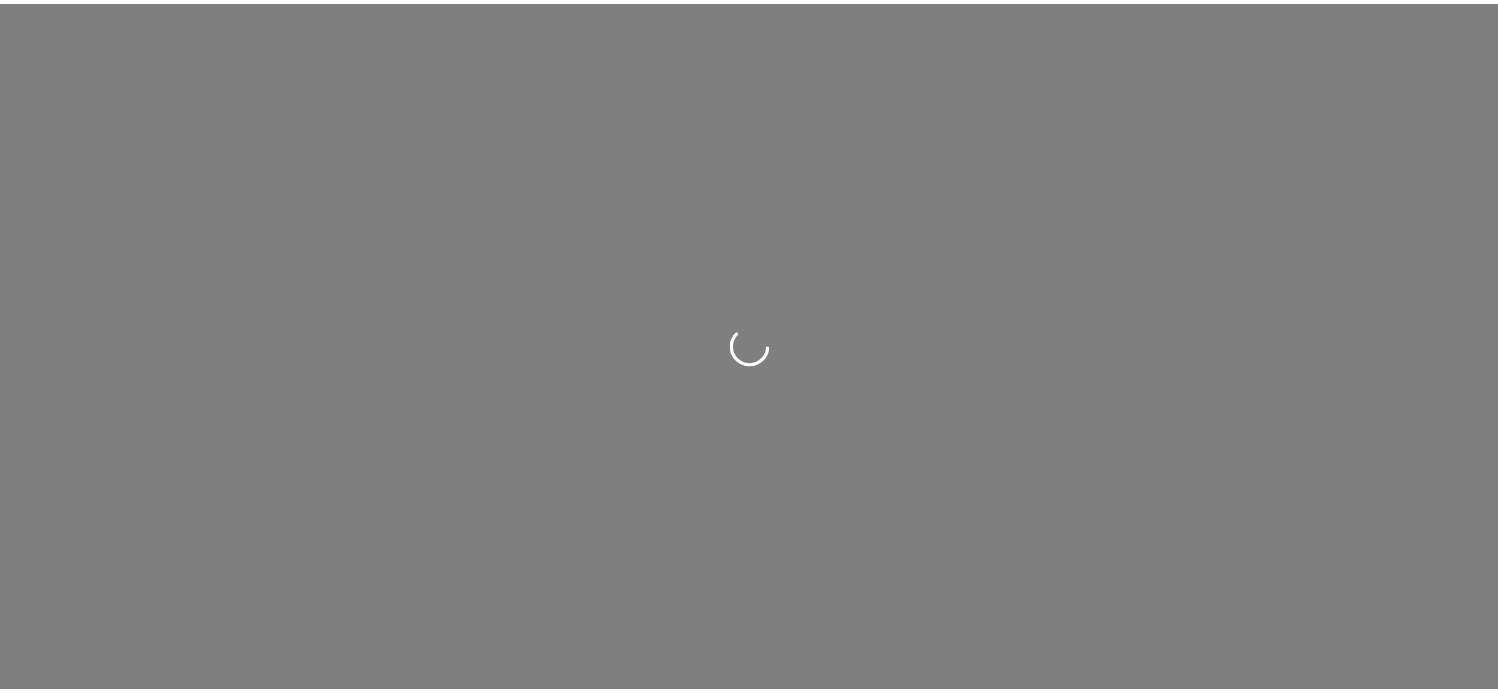 scroll, scrollTop: 0, scrollLeft: 0, axis: both 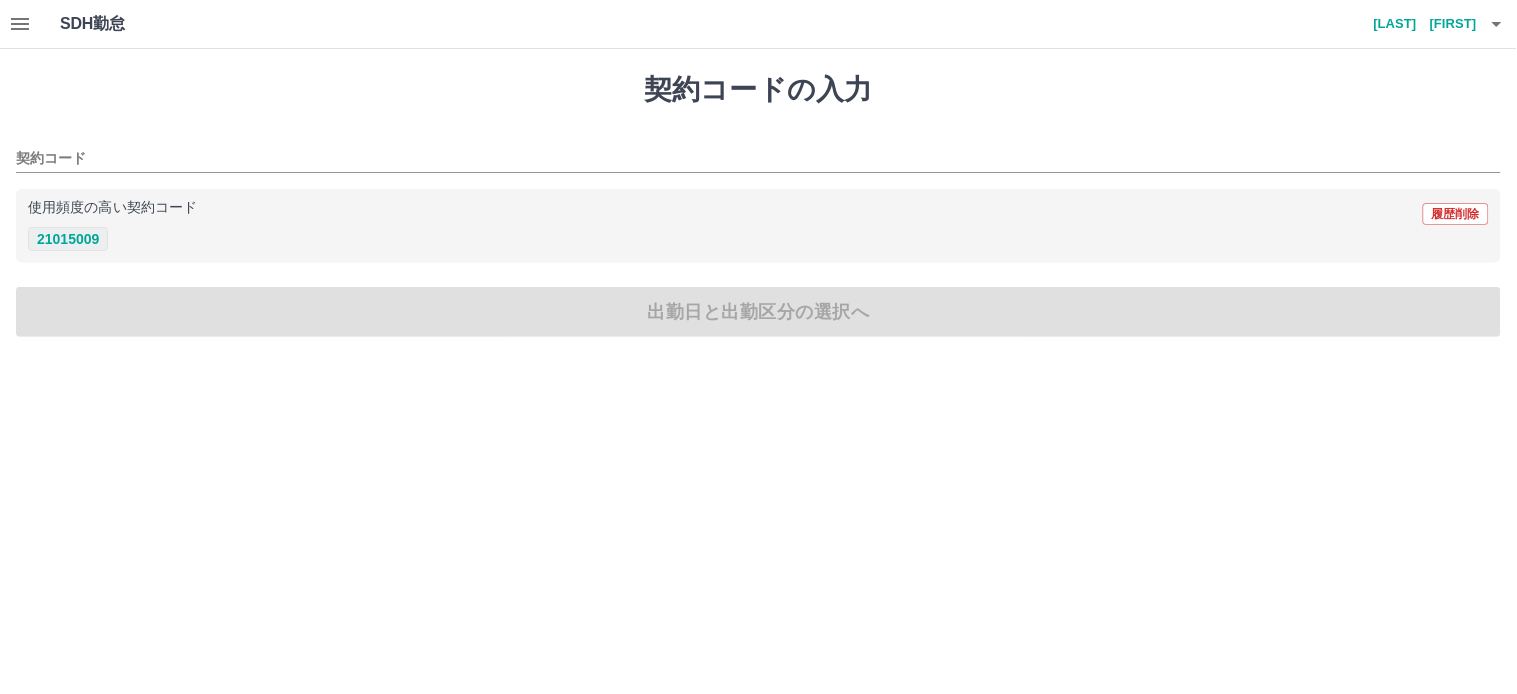 click on "21015009" at bounding box center (68, 239) 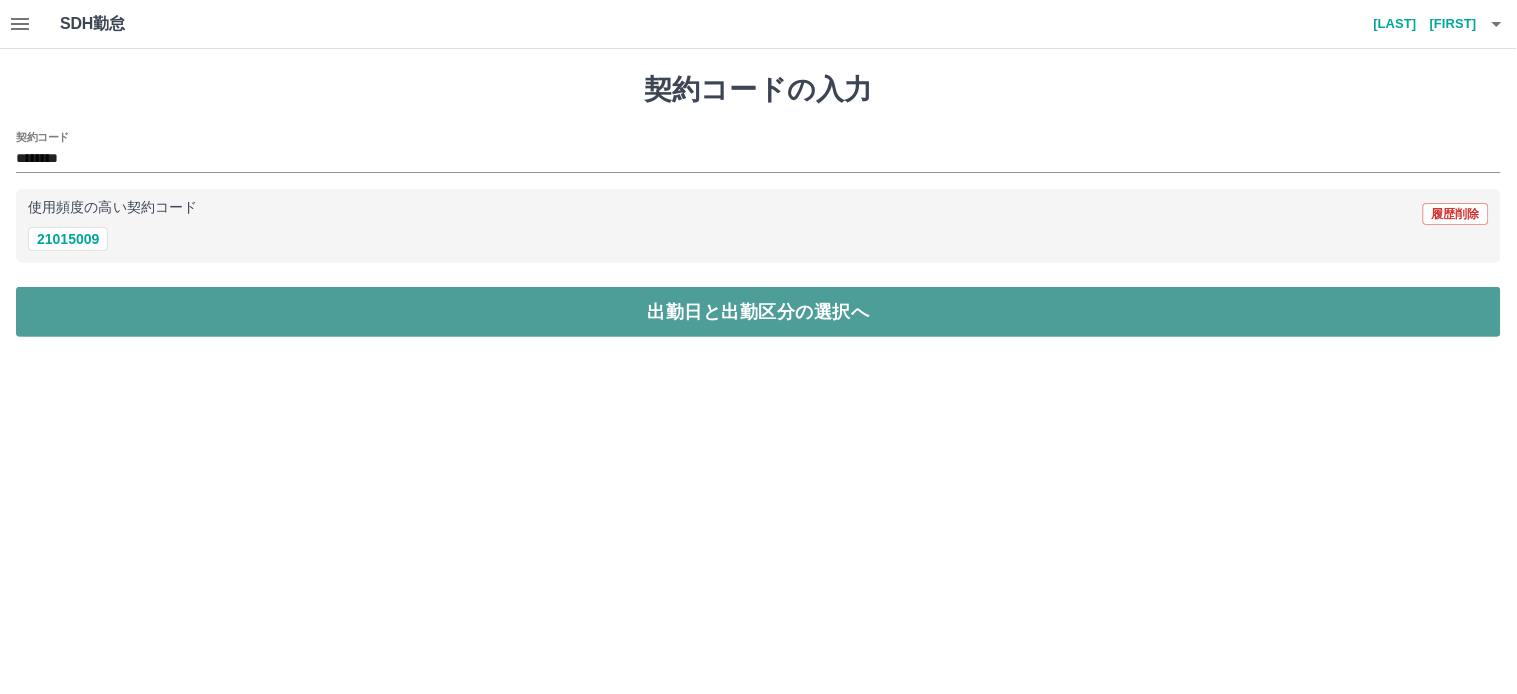click on "出勤日と出勤区分の選択へ" at bounding box center [758, 312] 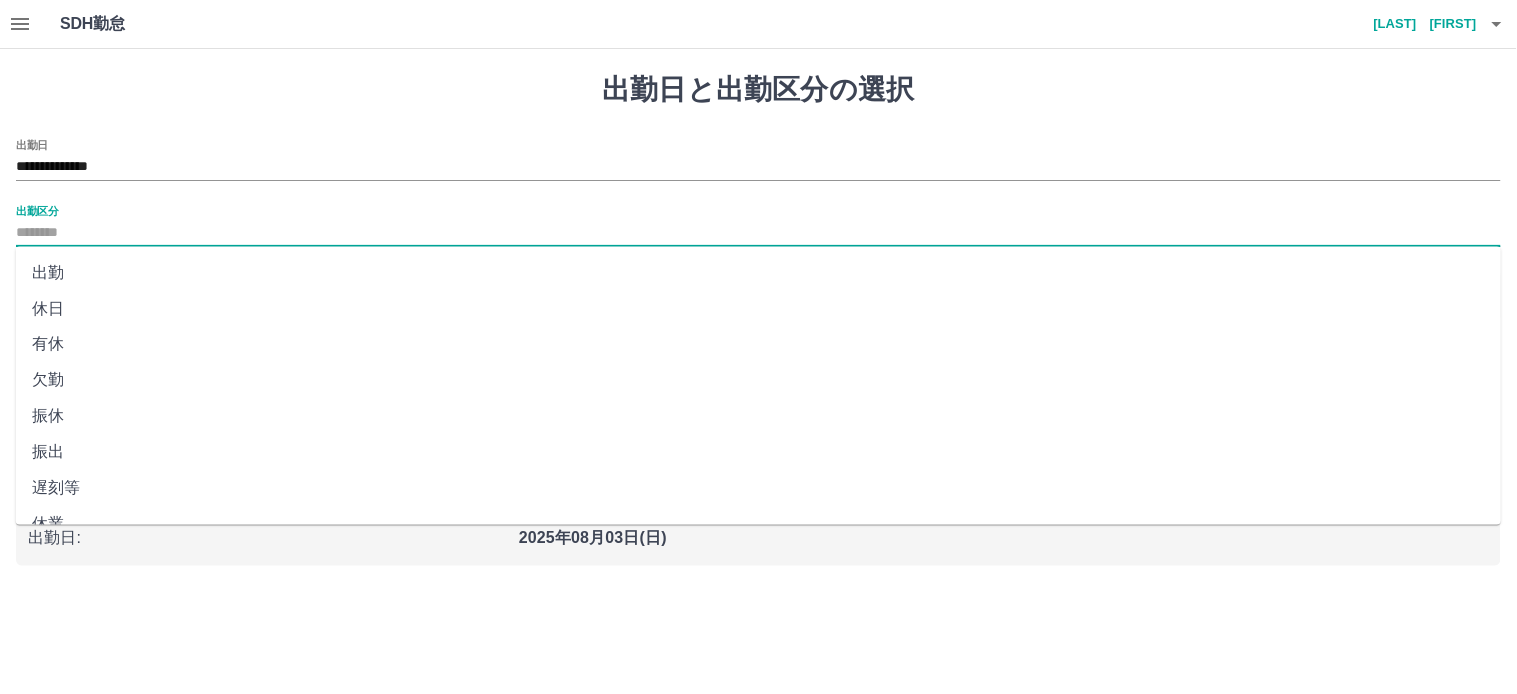 click on "出勤区分" at bounding box center [758, 233] 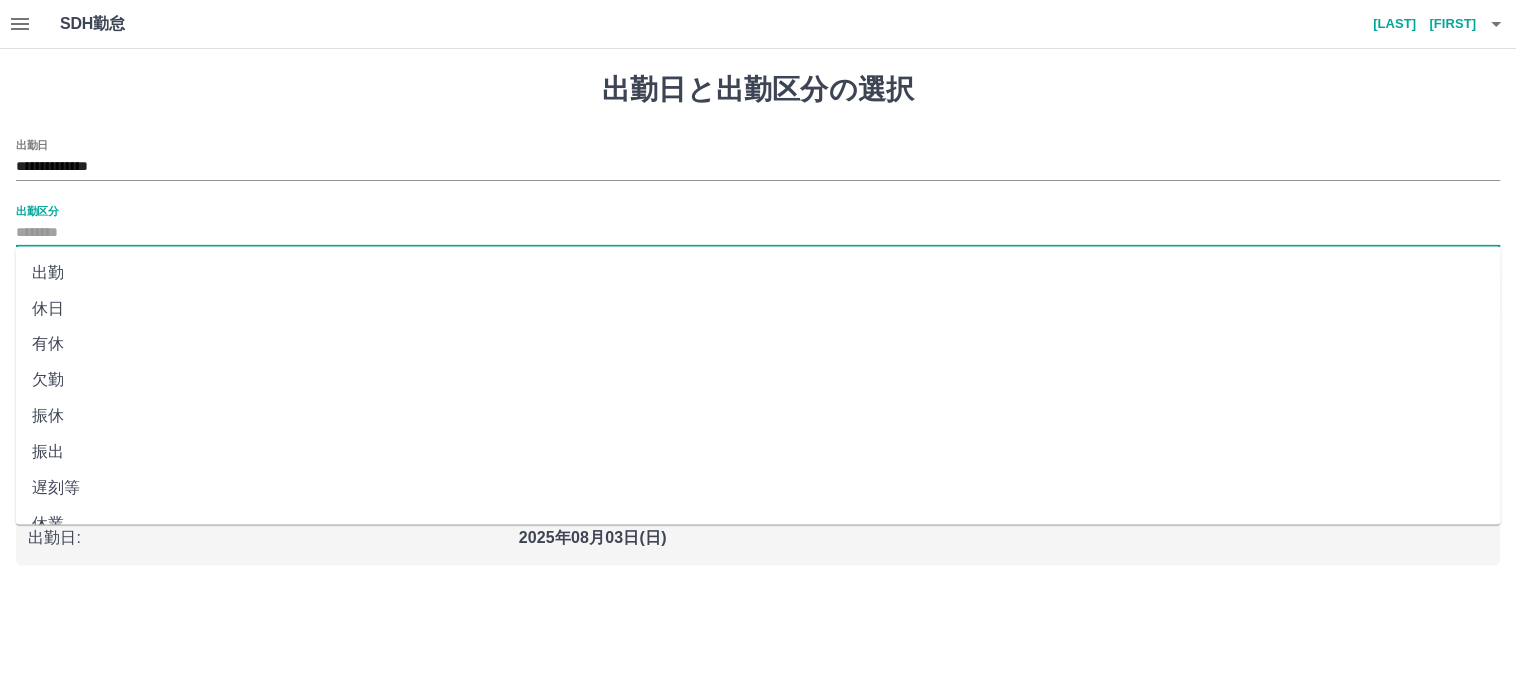 click on "出勤" at bounding box center [759, 273] 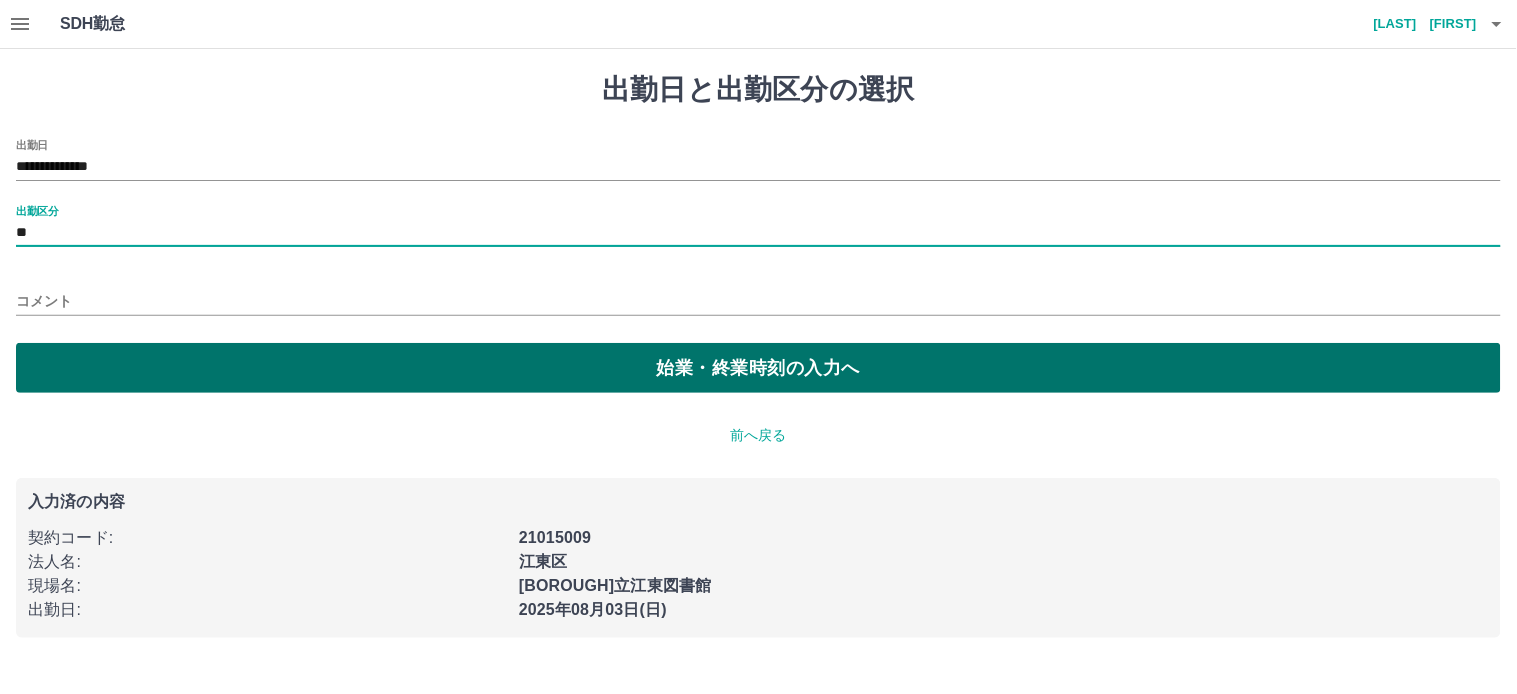click on "始業・終業時刻の入力へ" at bounding box center [758, 368] 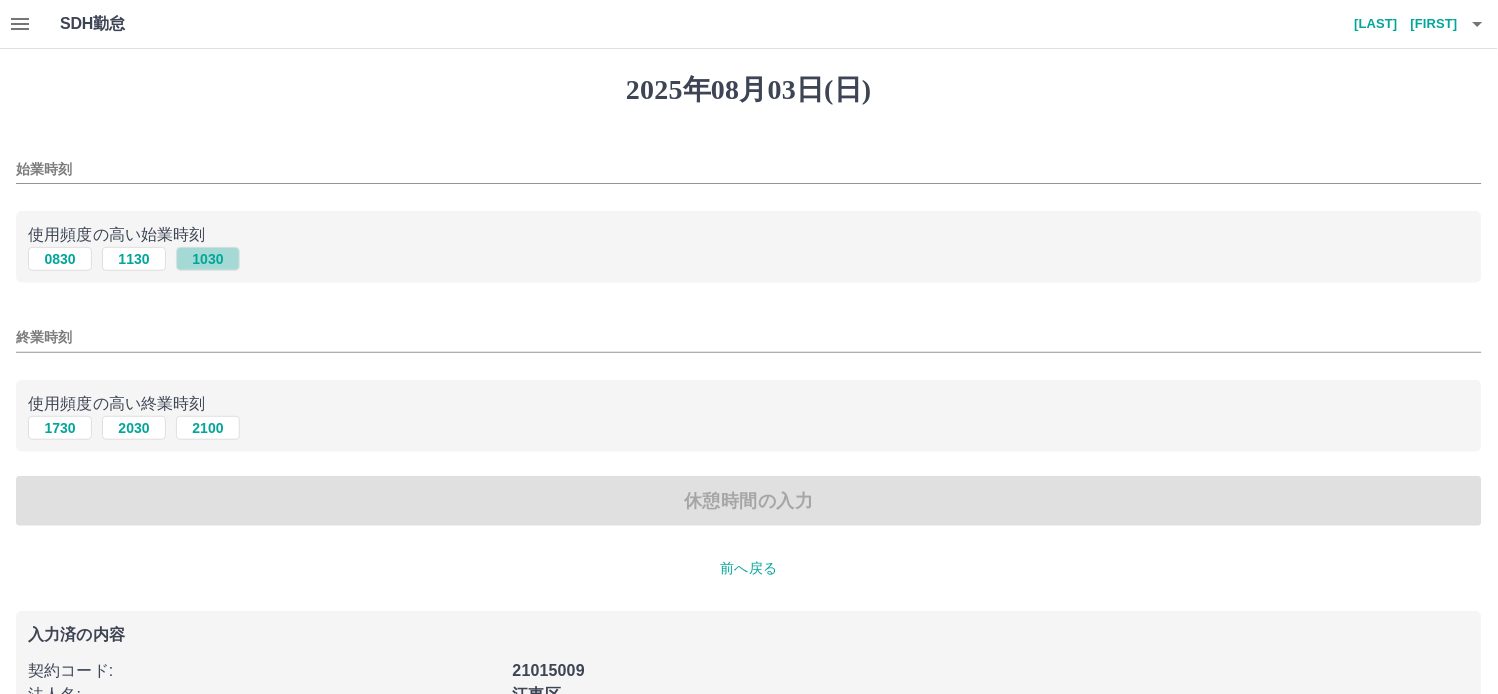 click on "1030" at bounding box center (208, 259) 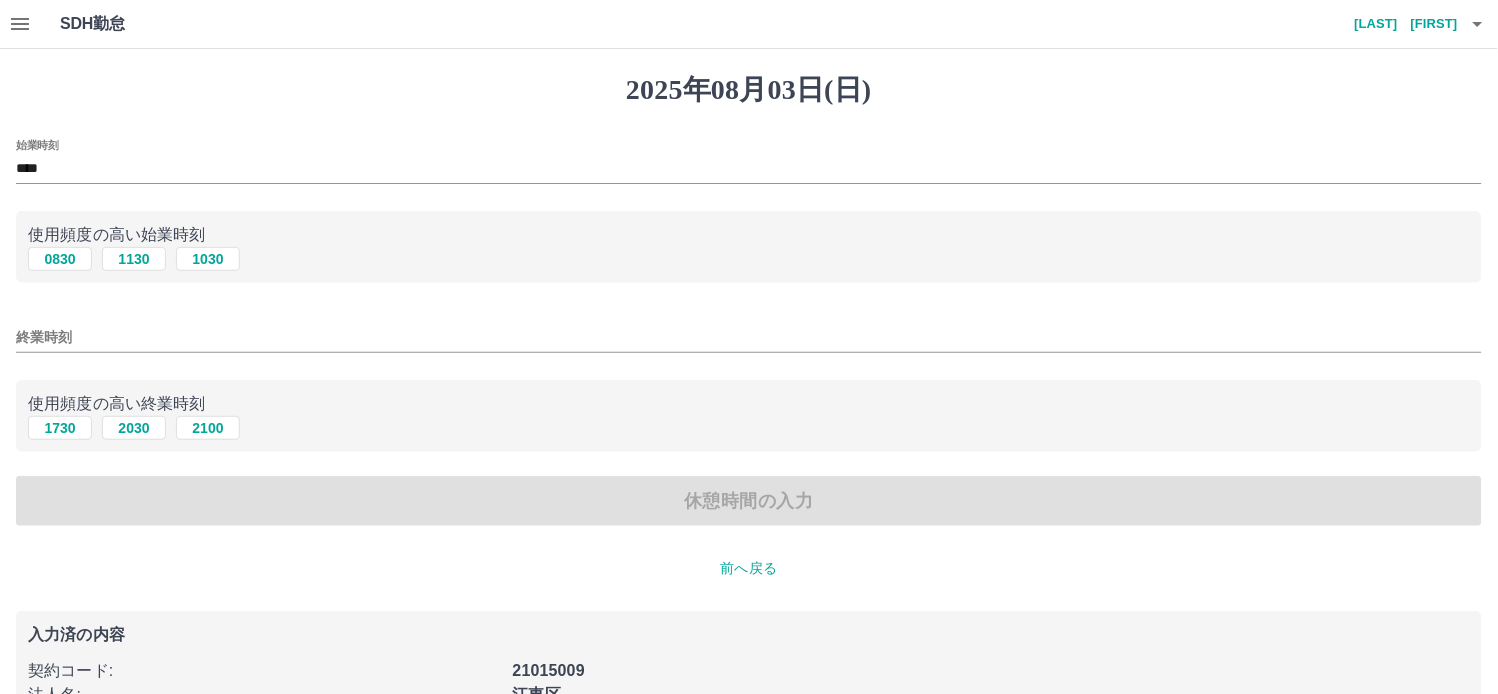 click on "始業時刻 **** 使用頻度の高い始業時刻 **** **** 終業時刻 使用頻度の高い終業時刻 **** **** **** 休憩時間の入力" at bounding box center [749, 333] 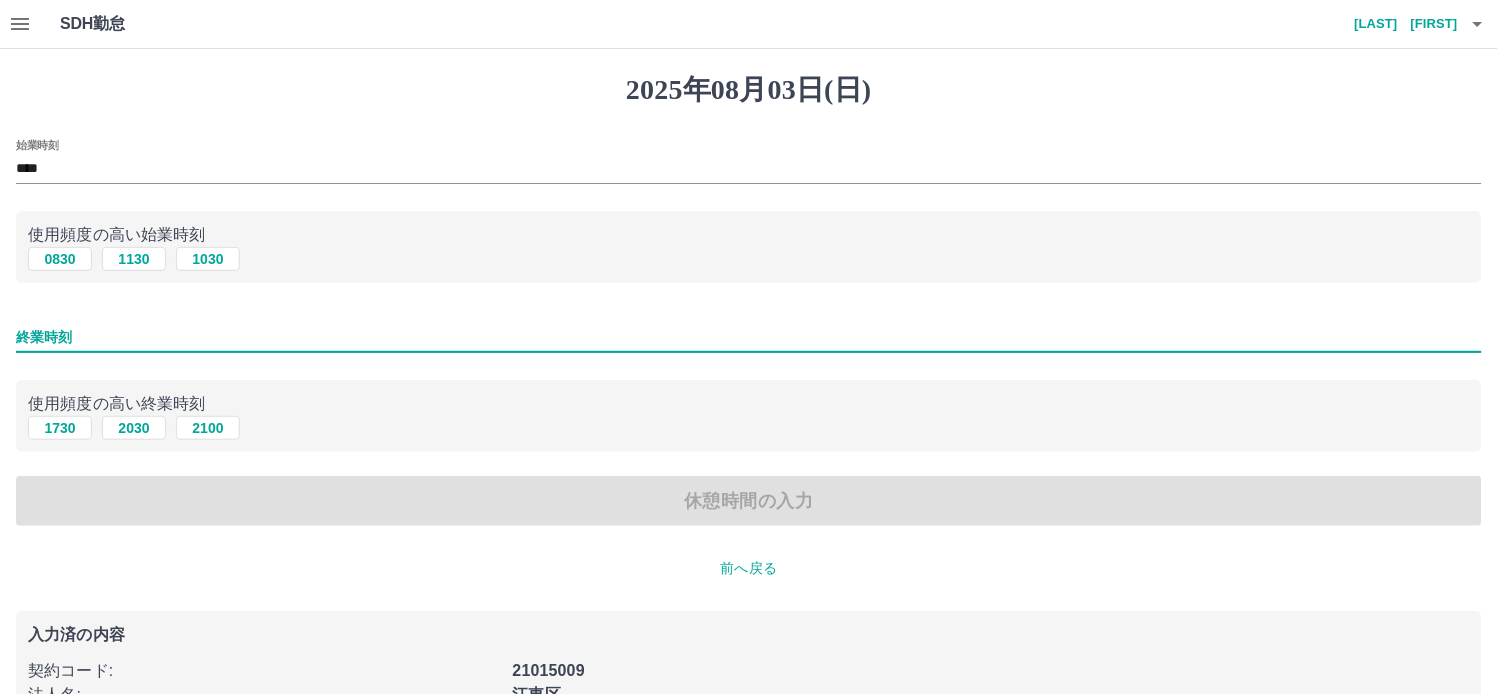 click on "終業時刻" at bounding box center [749, 337] 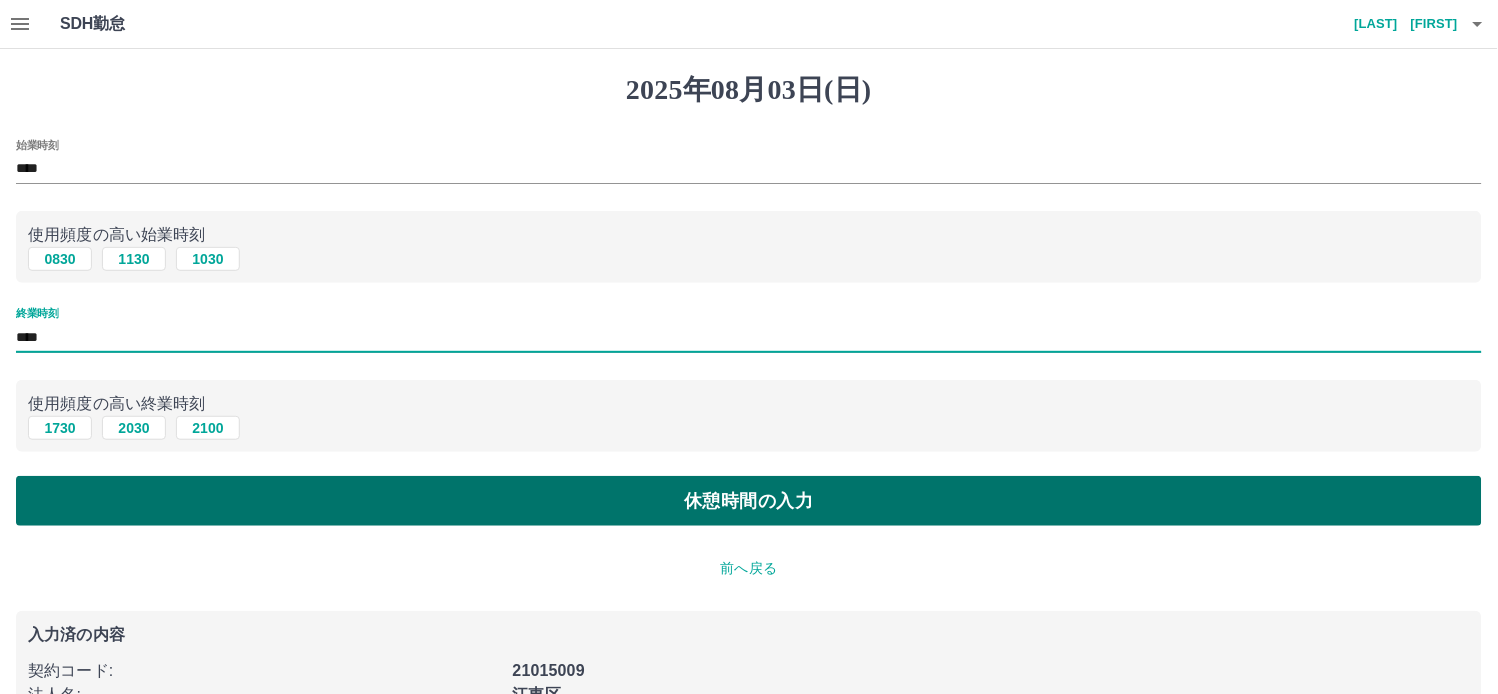 click on "休憩時間の入力" at bounding box center [749, 501] 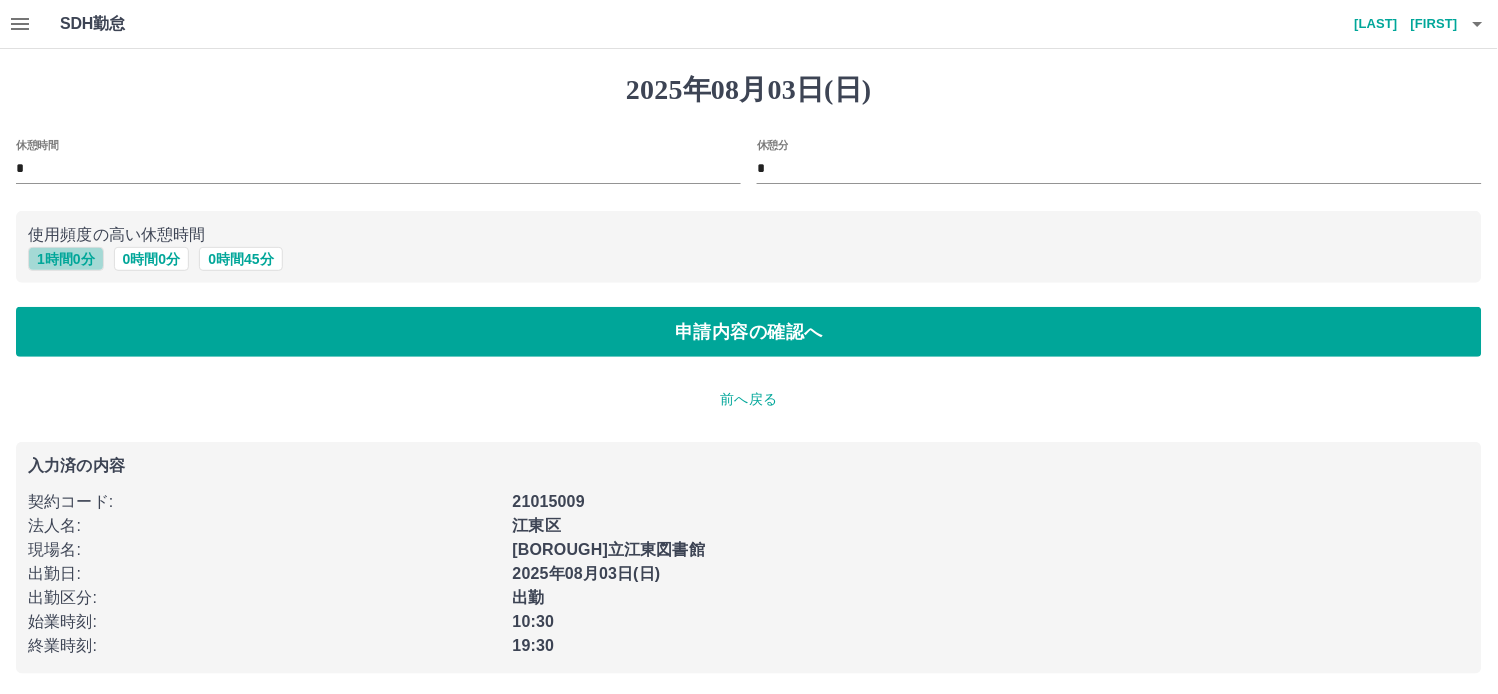 click on "1 時間 0 分" at bounding box center [66, 259] 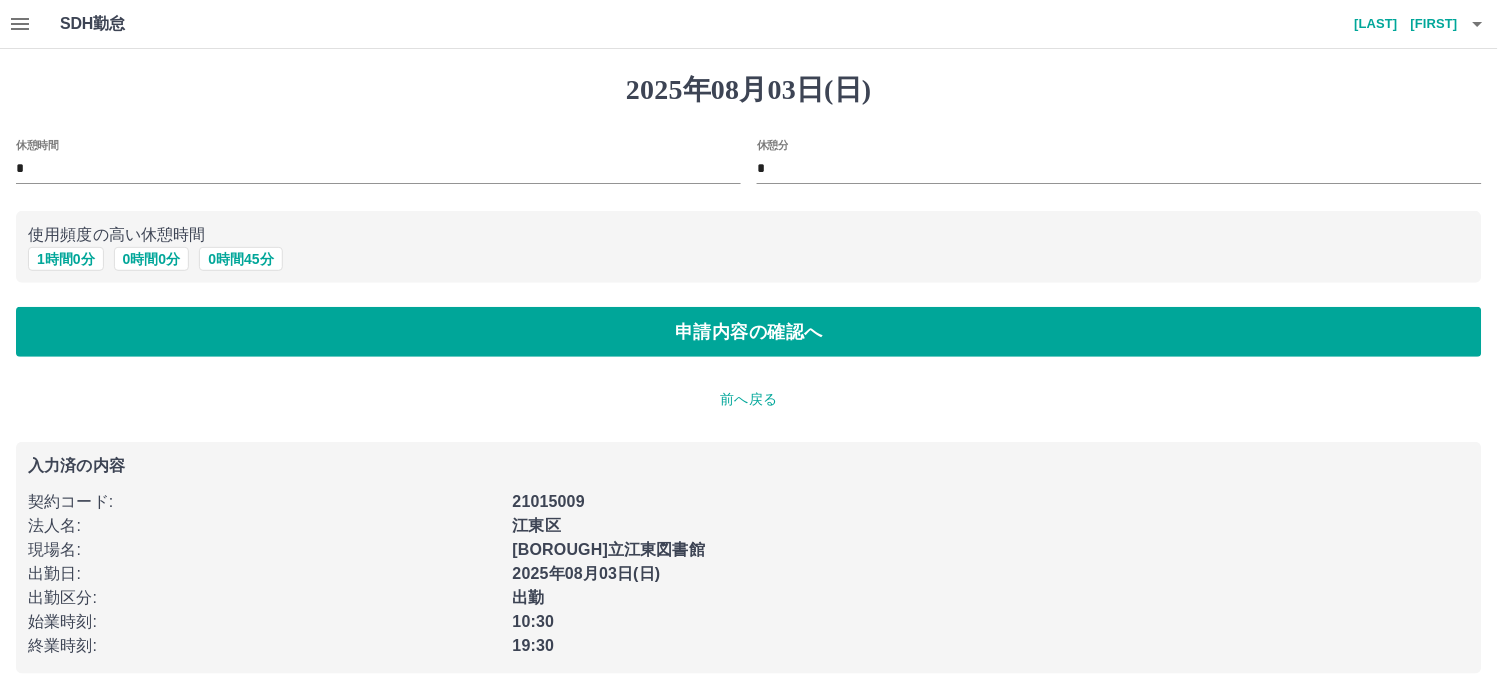 click on "[YEAR]年08月03日(日) 休憩時間 * 休憩分 * 使用頻度の高い休憩時間 1 時間 0 分 0 時間 0 分 0 時間 45 分 申請内容の確認へ 前へ戻る 入力済の内容 契約コード : [CONTRACT_CODE] 法人名 : [BOROUGH] 現場名 : [BOROUGH]立江東図書館 出勤日 : [YEAR]年08月03日(日) 出勤区分 : 出勤 始業時刻 : 10:30 終業時刻 : 19:30" at bounding box center (749, 373) 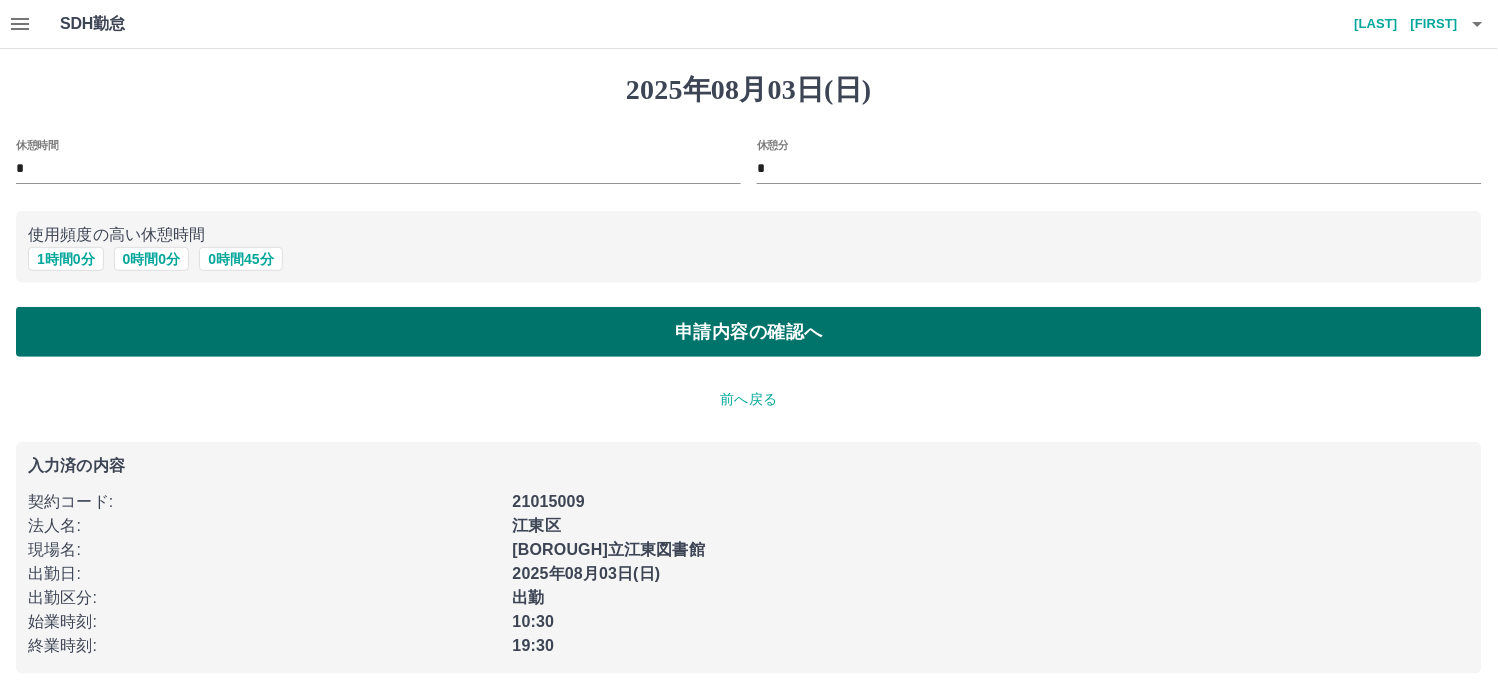 click on "申請内容の確認へ" at bounding box center (749, 332) 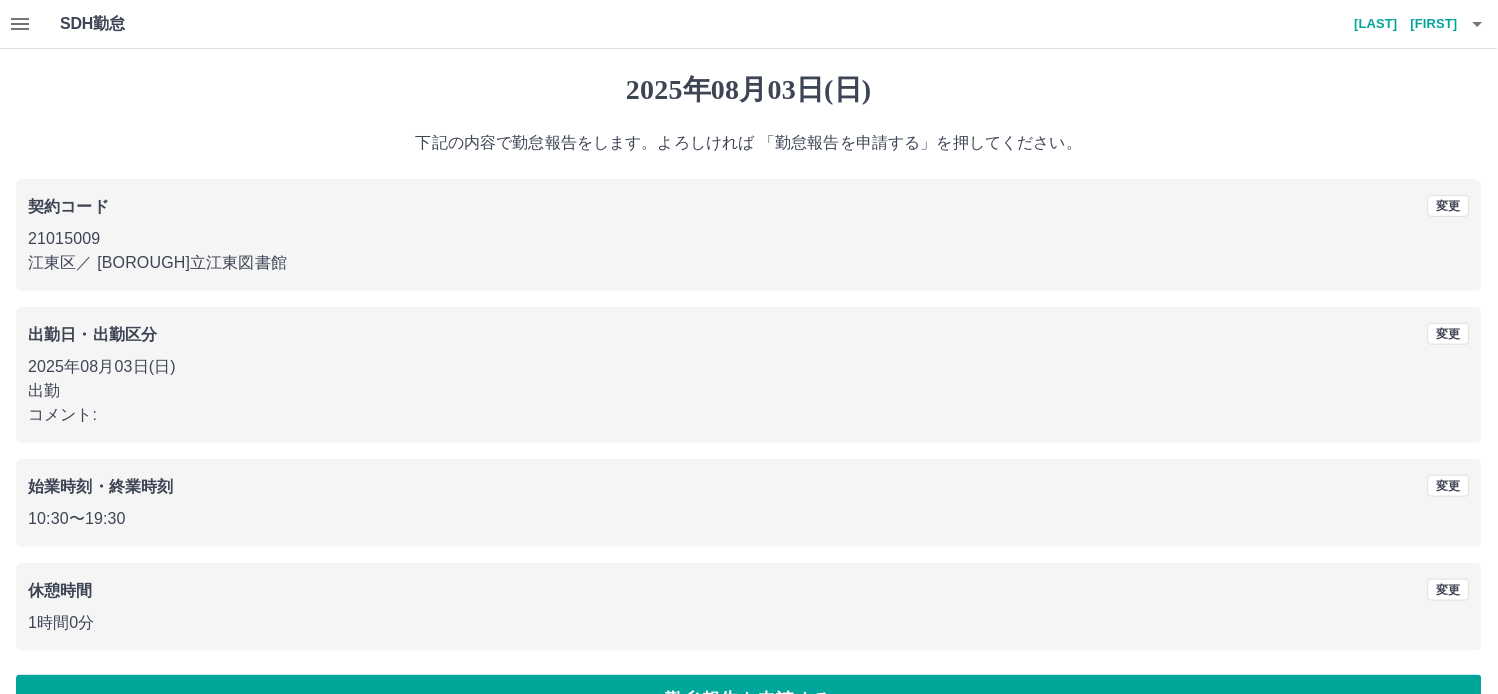 scroll, scrollTop: 54, scrollLeft: 0, axis: vertical 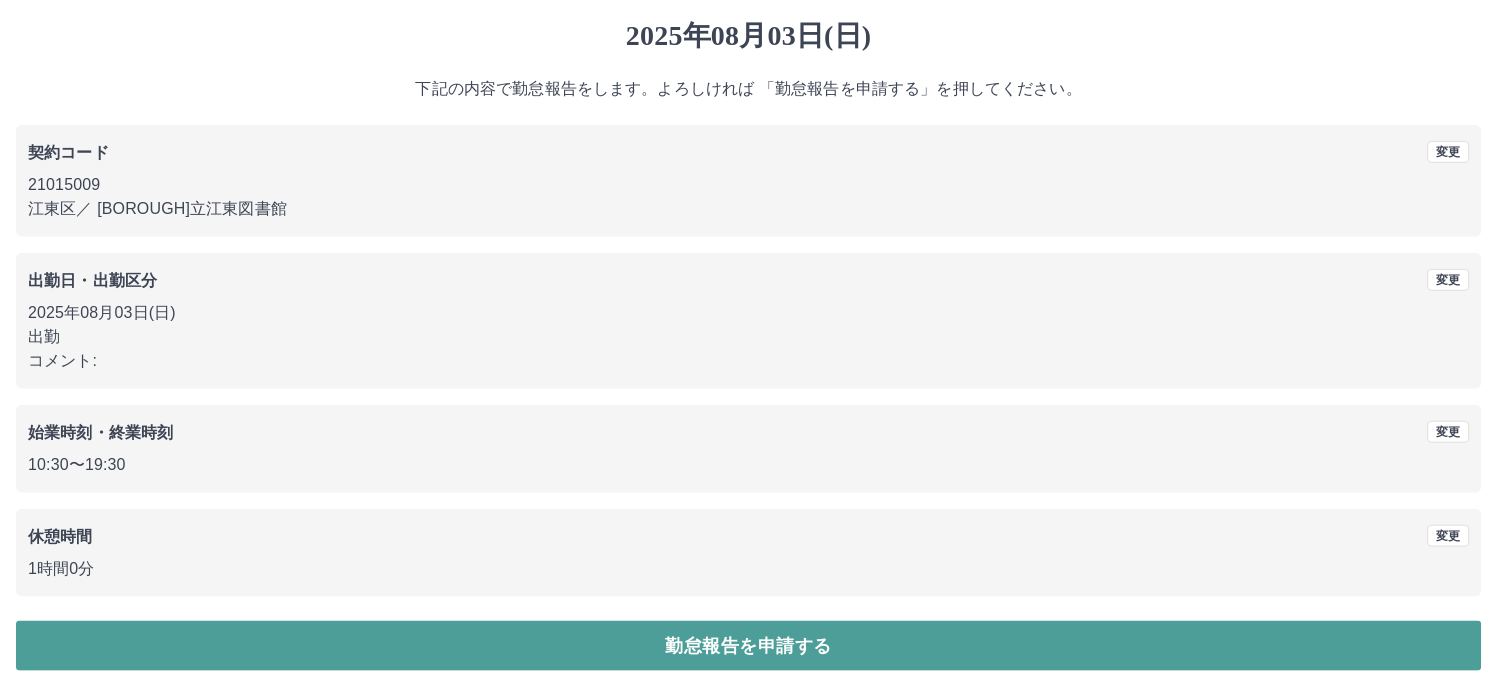 click on "勤怠報告を申請する" at bounding box center (749, 646) 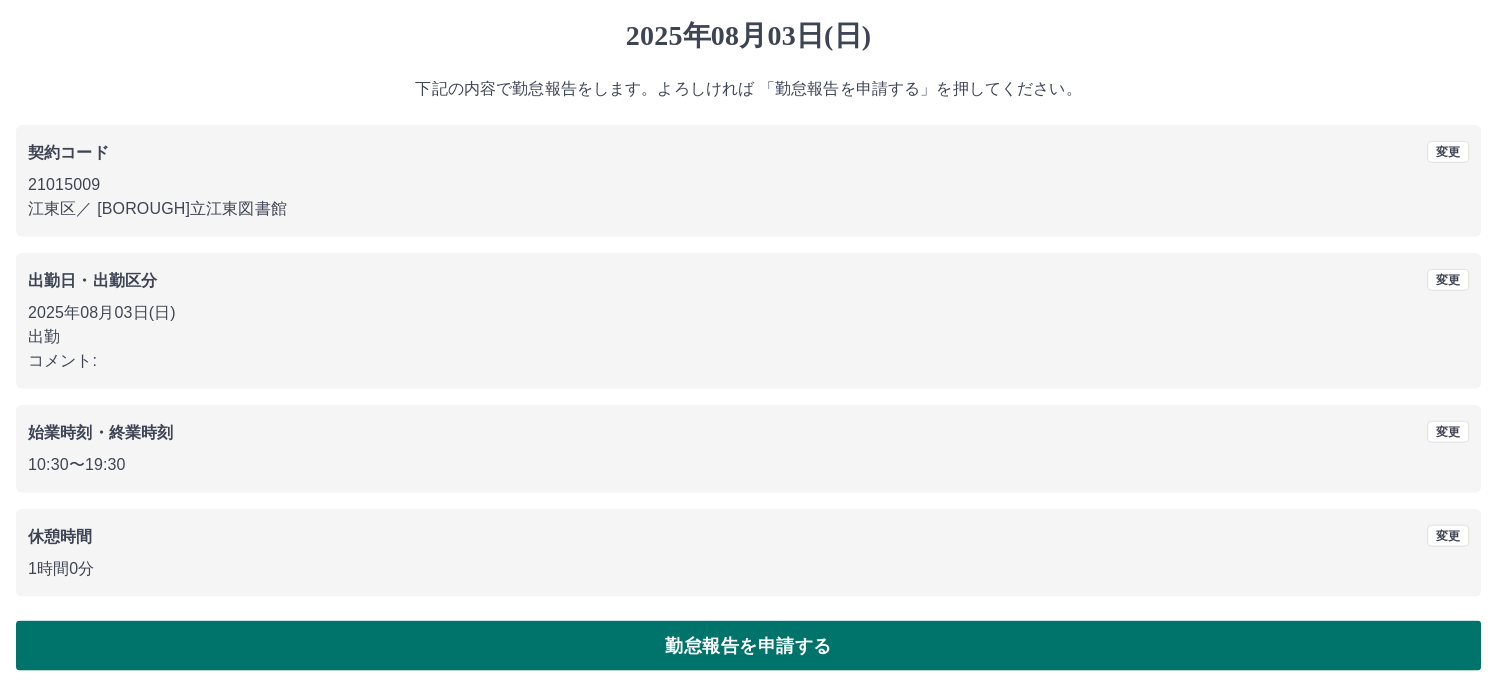 scroll, scrollTop: 0, scrollLeft: 0, axis: both 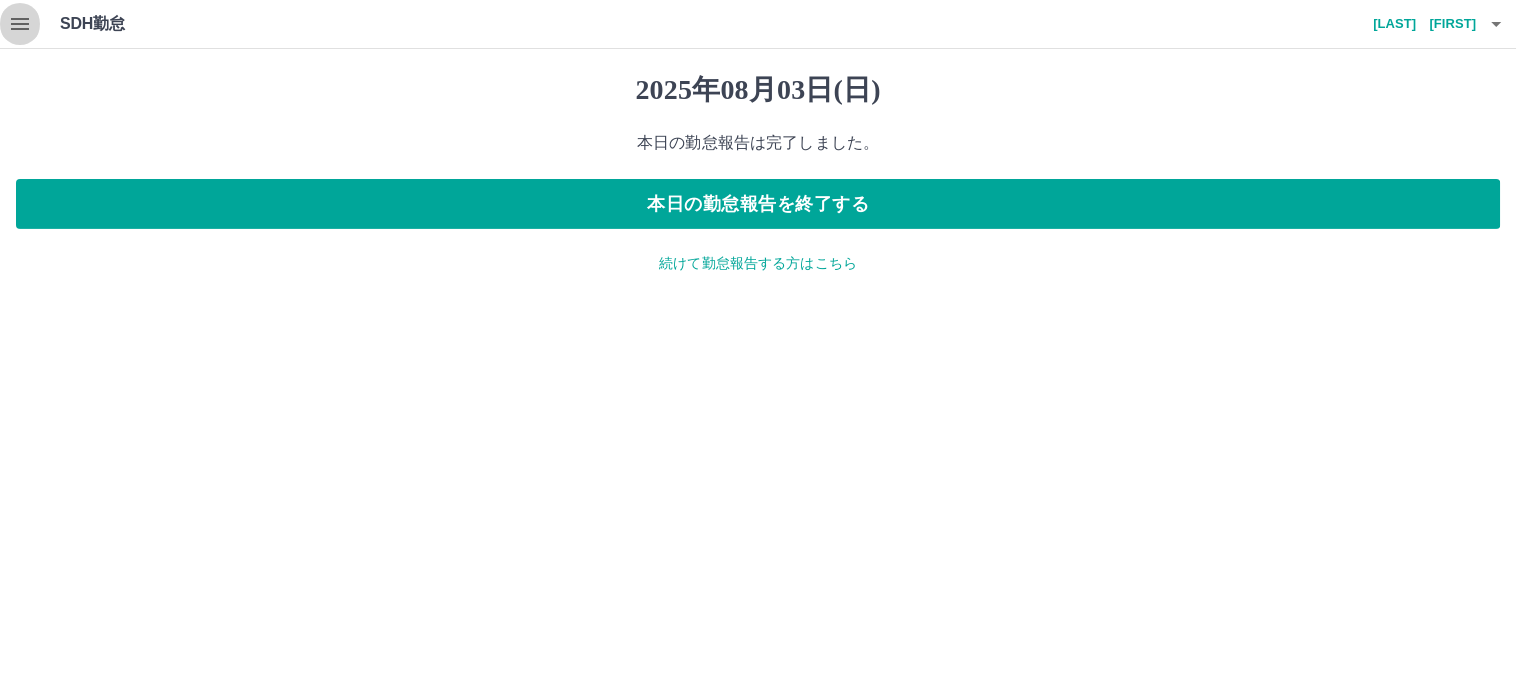 click at bounding box center [20, 24] 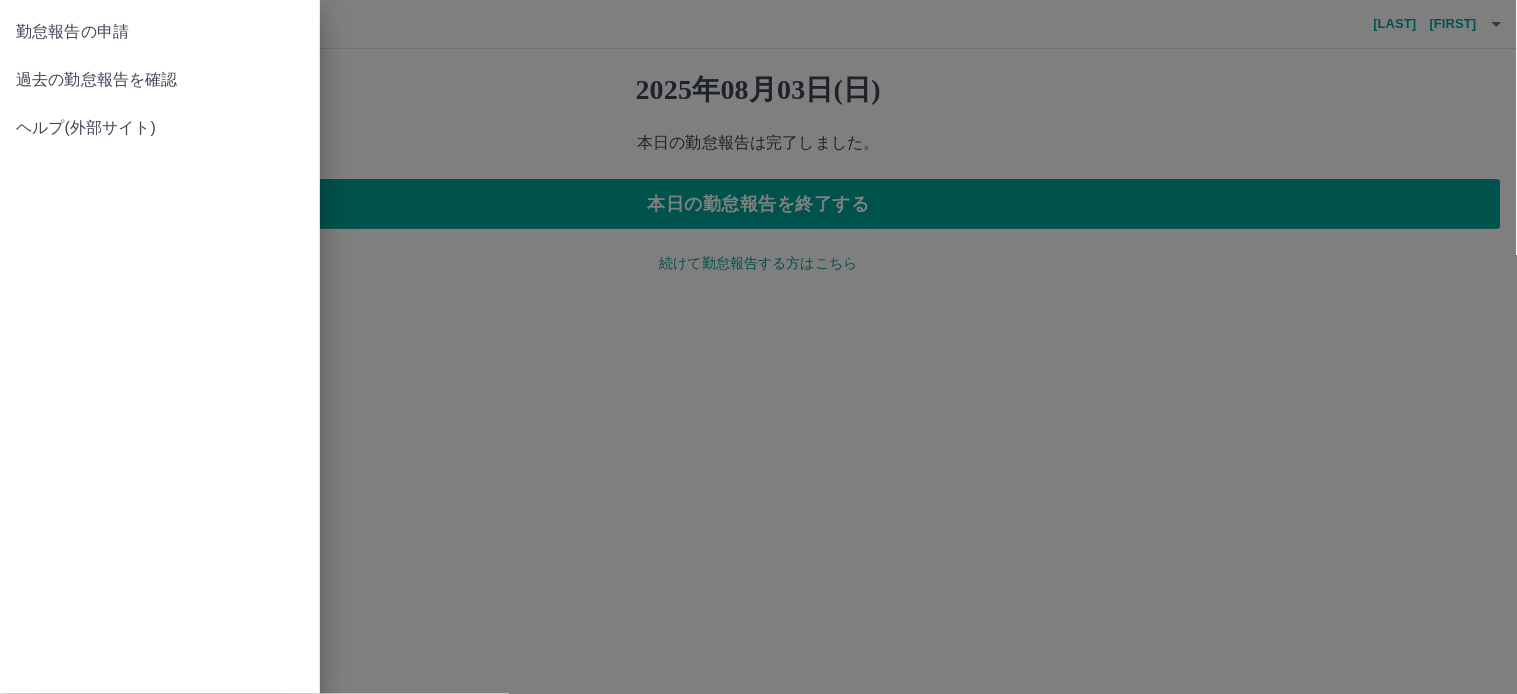 click on "過去の勤怠報告を確認" at bounding box center (160, 80) 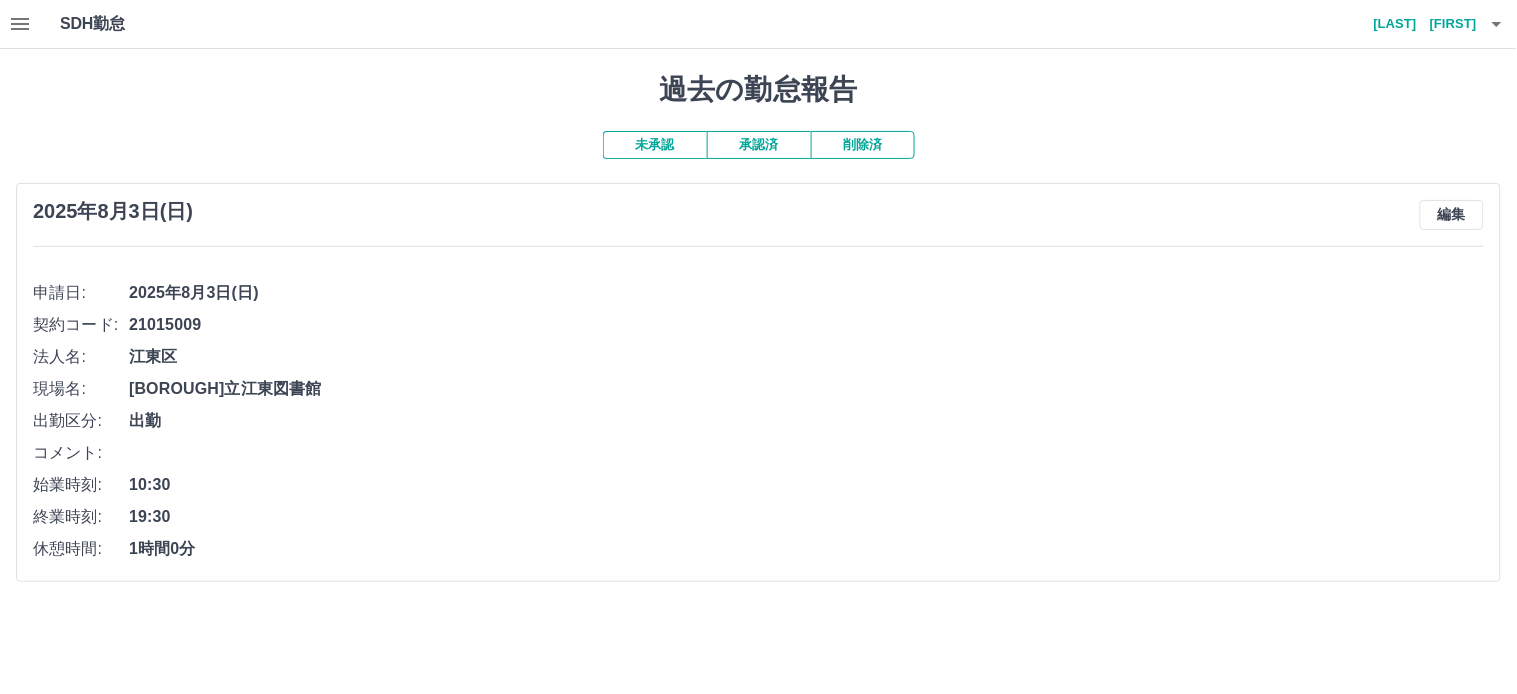 click on "承認済" at bounding box center [759, 145] 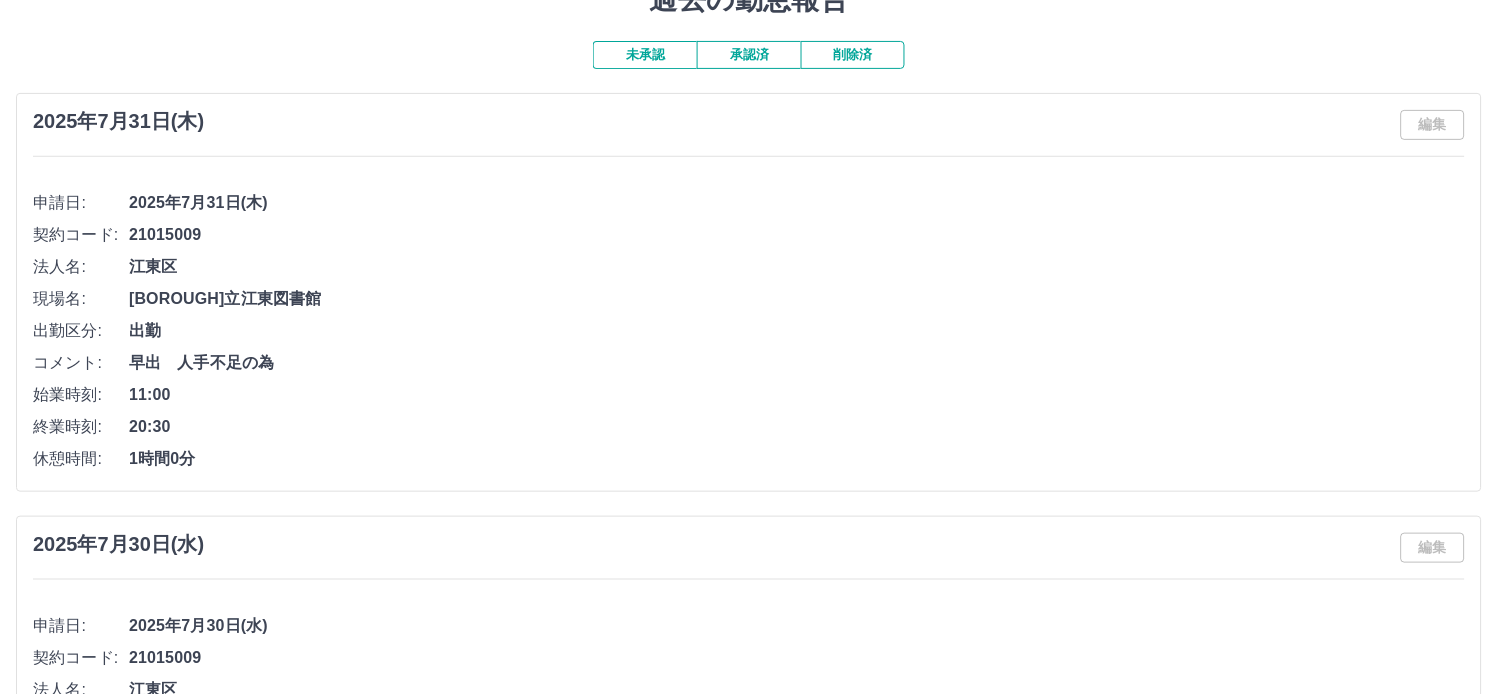 scroll, scrollTop: 0, scrollLeft: 0, axis: both 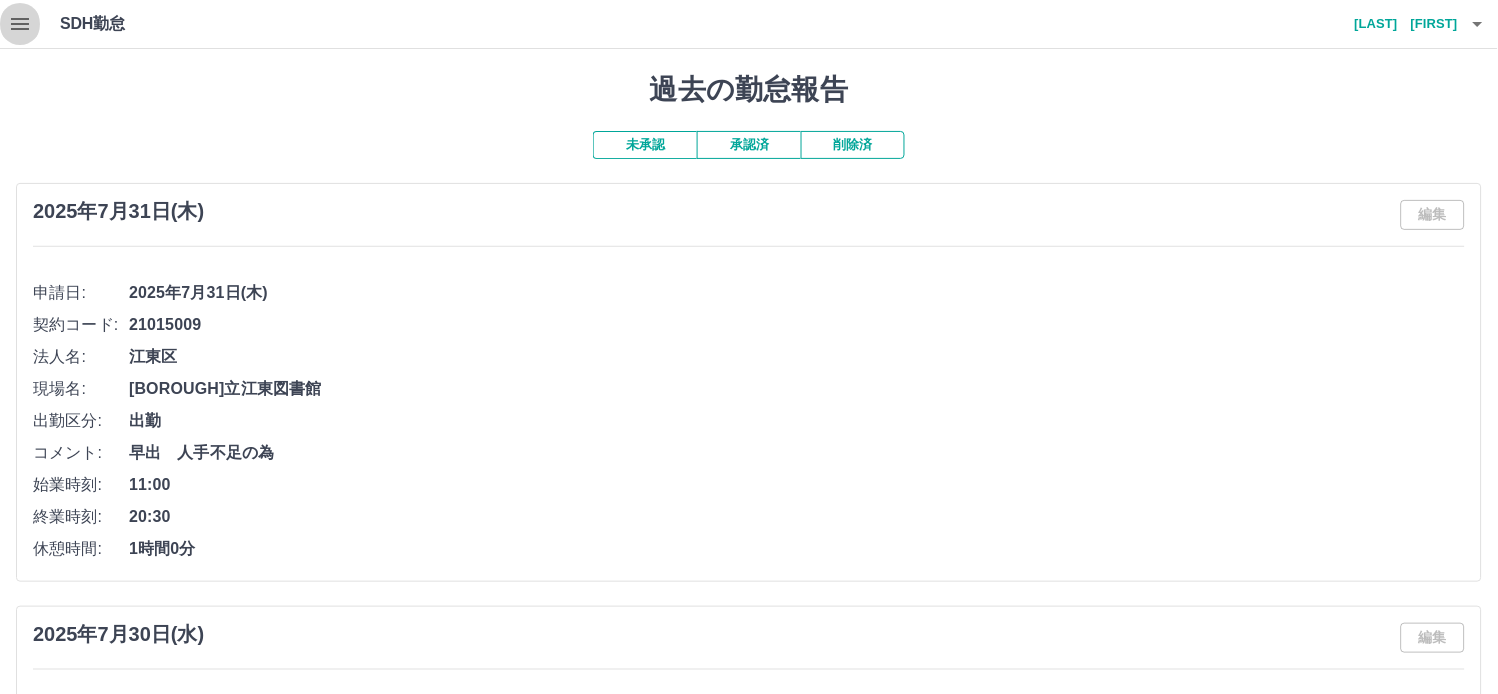click 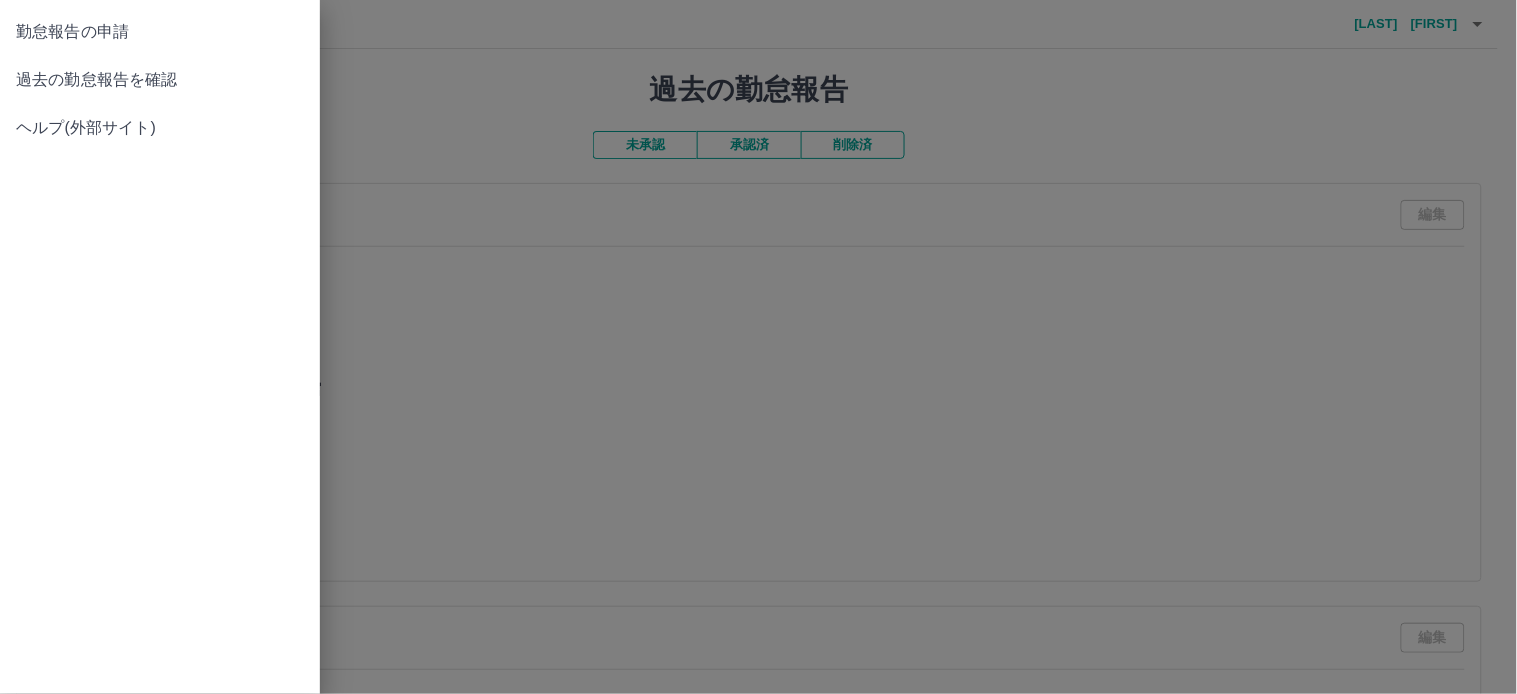 click on "勤怠報告の申請" at bounding box center (160, 32) 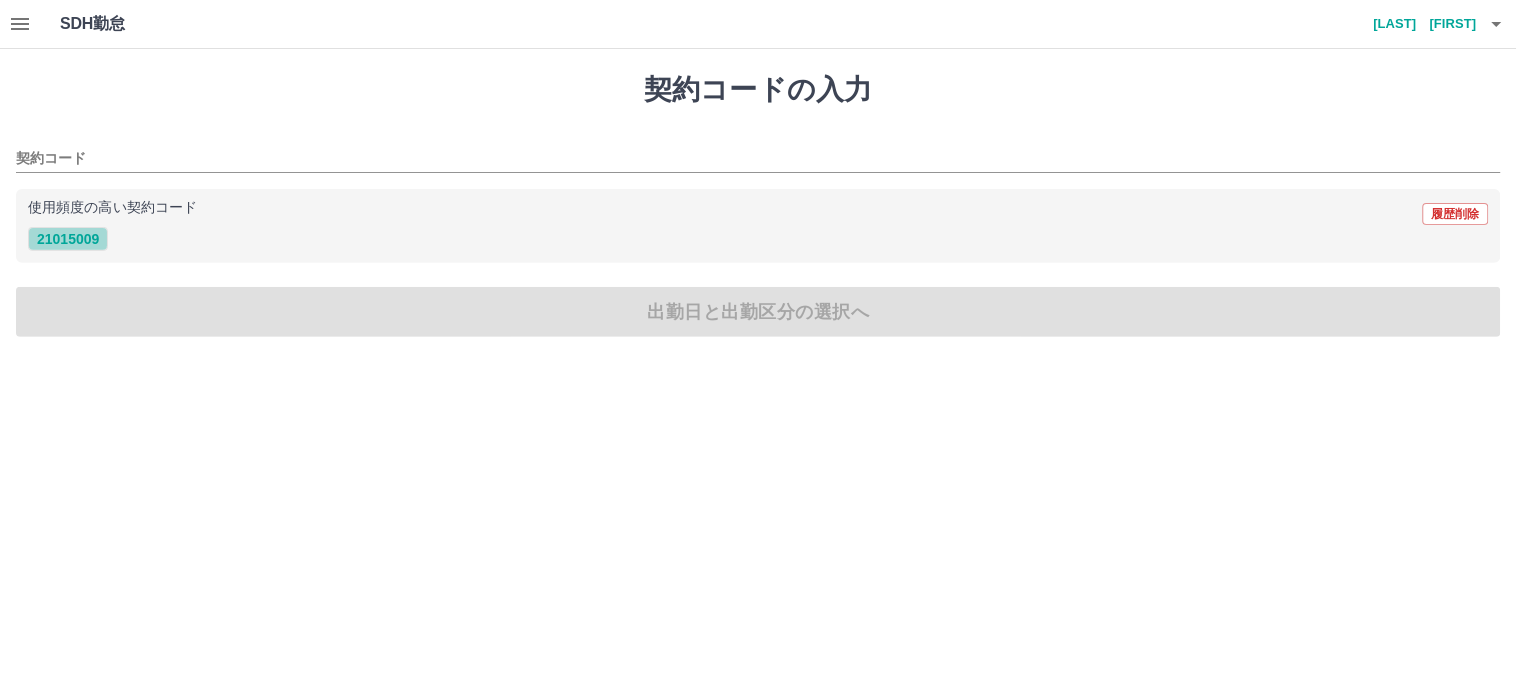 click on "21015009" at bounding box center (68, 239) 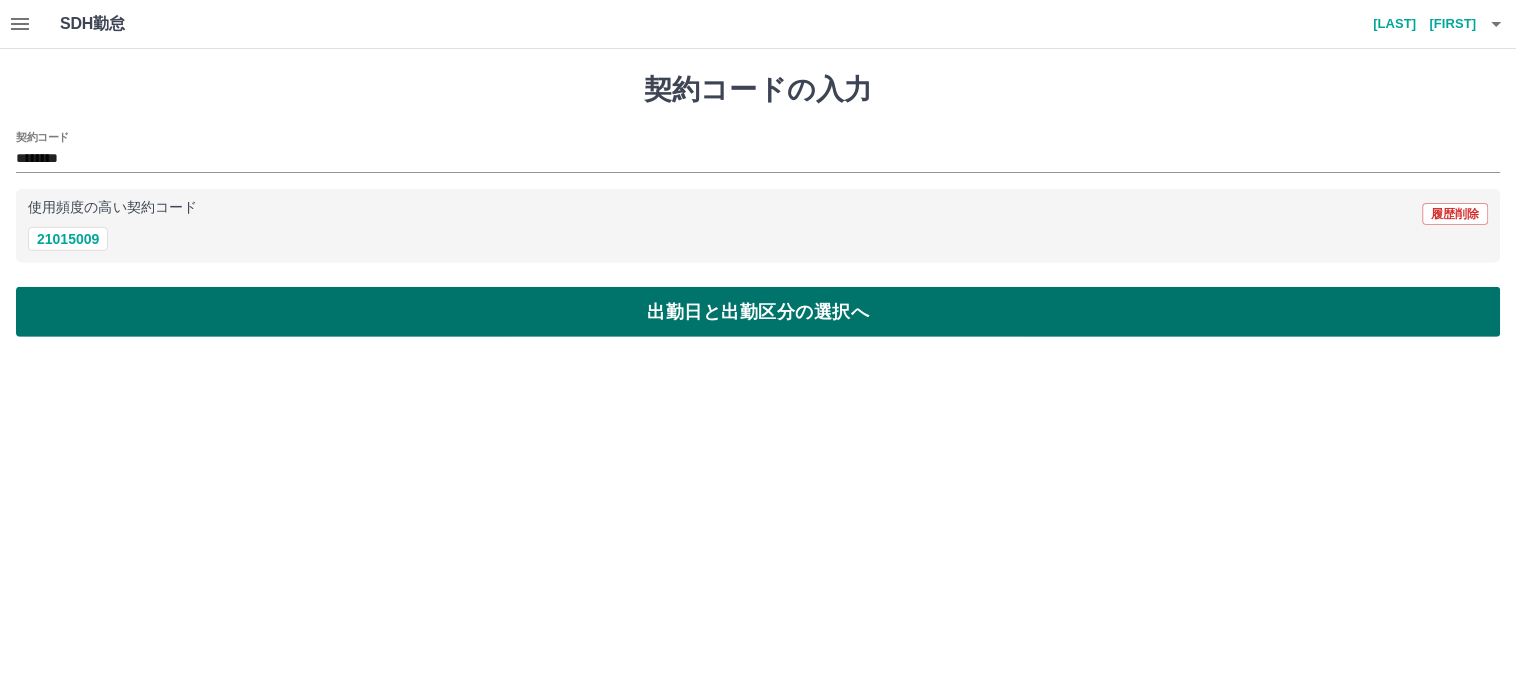 click on "出勤日と出勤区分の選択へ" at bounding box center (758, 312) 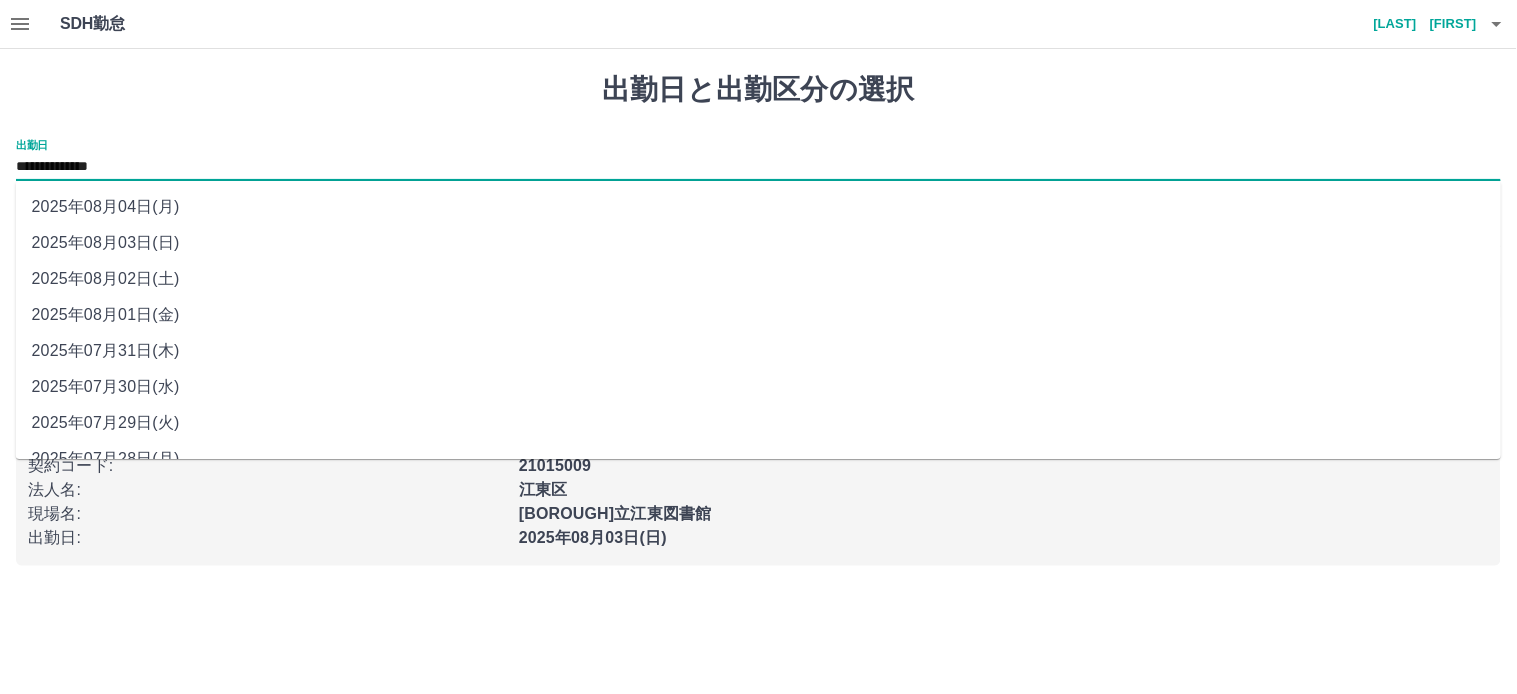 click on "**********" at bounding box center (758, 167) 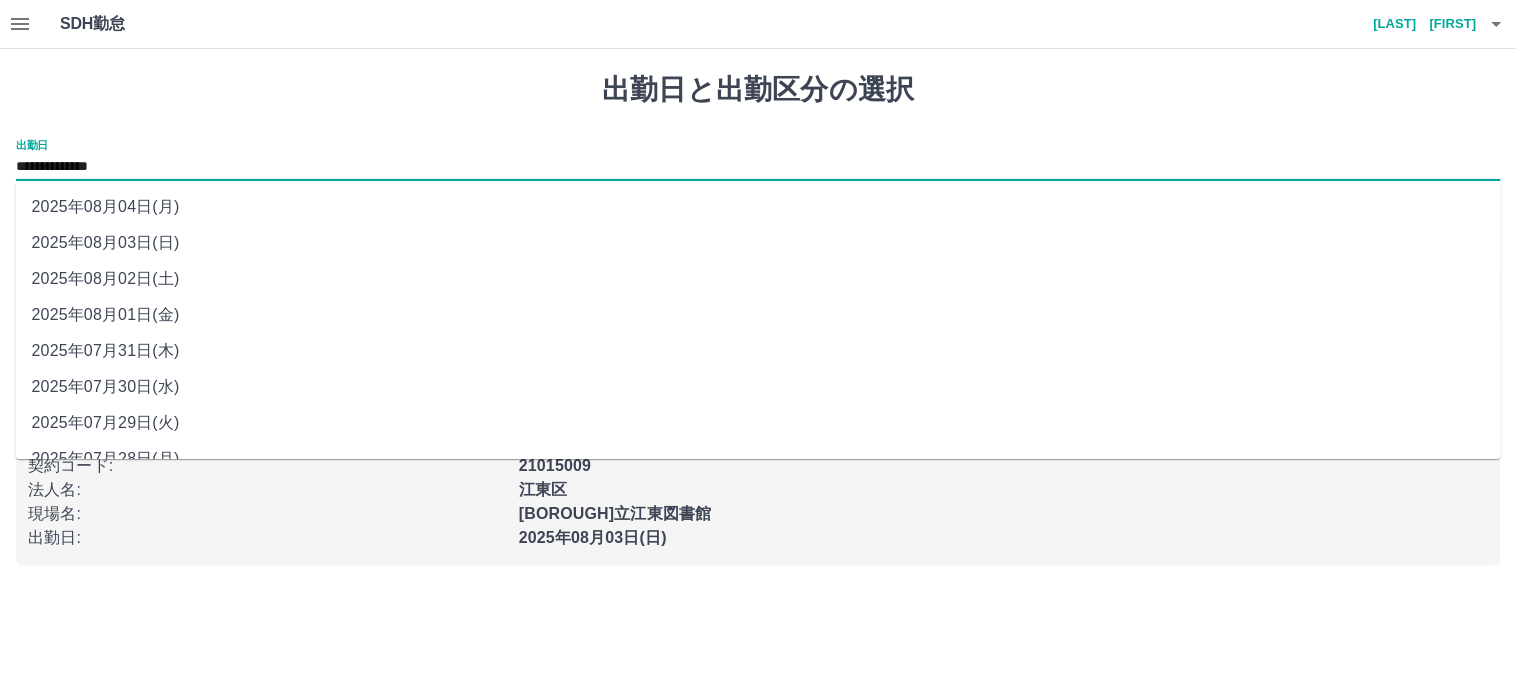 click on "2025年08月01日(金)" at bounding box center [759, 315] 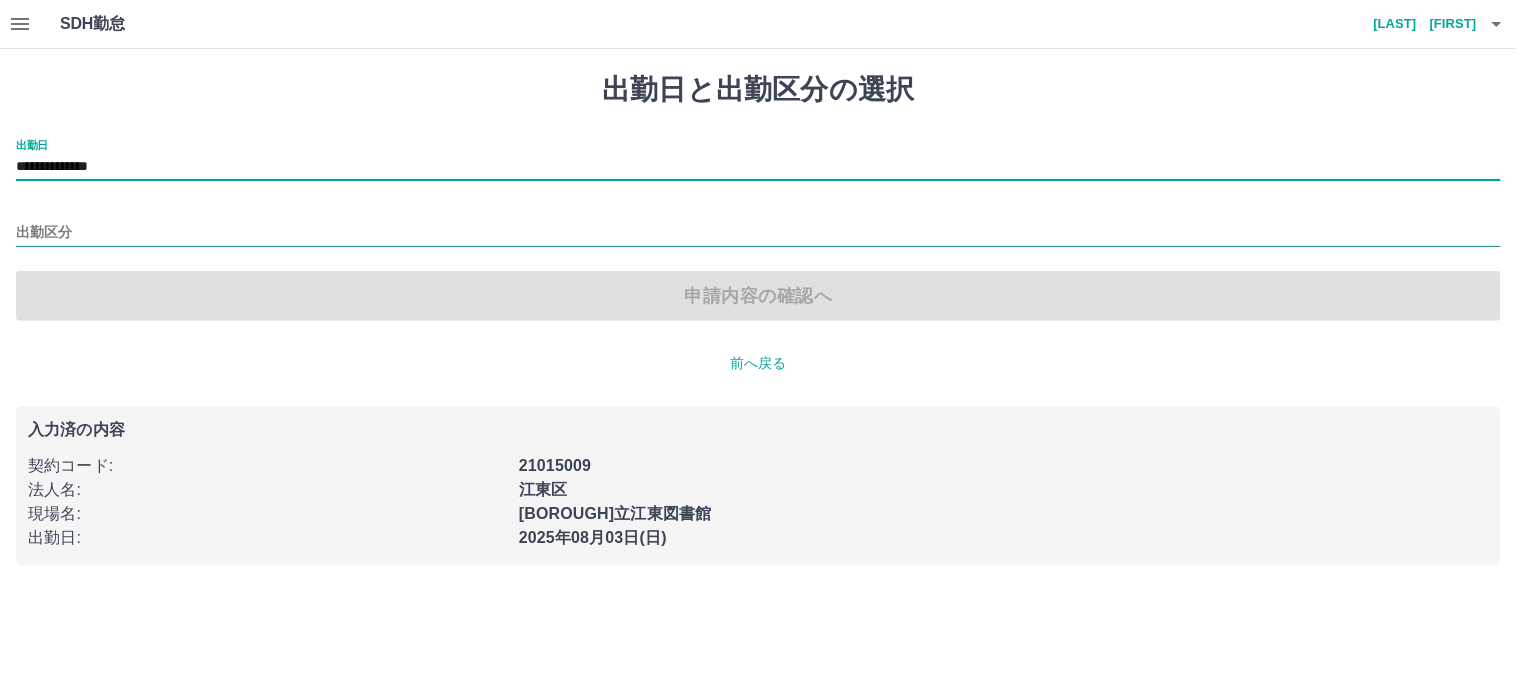 click on "出勤区分" at bounding box center [758, 233] 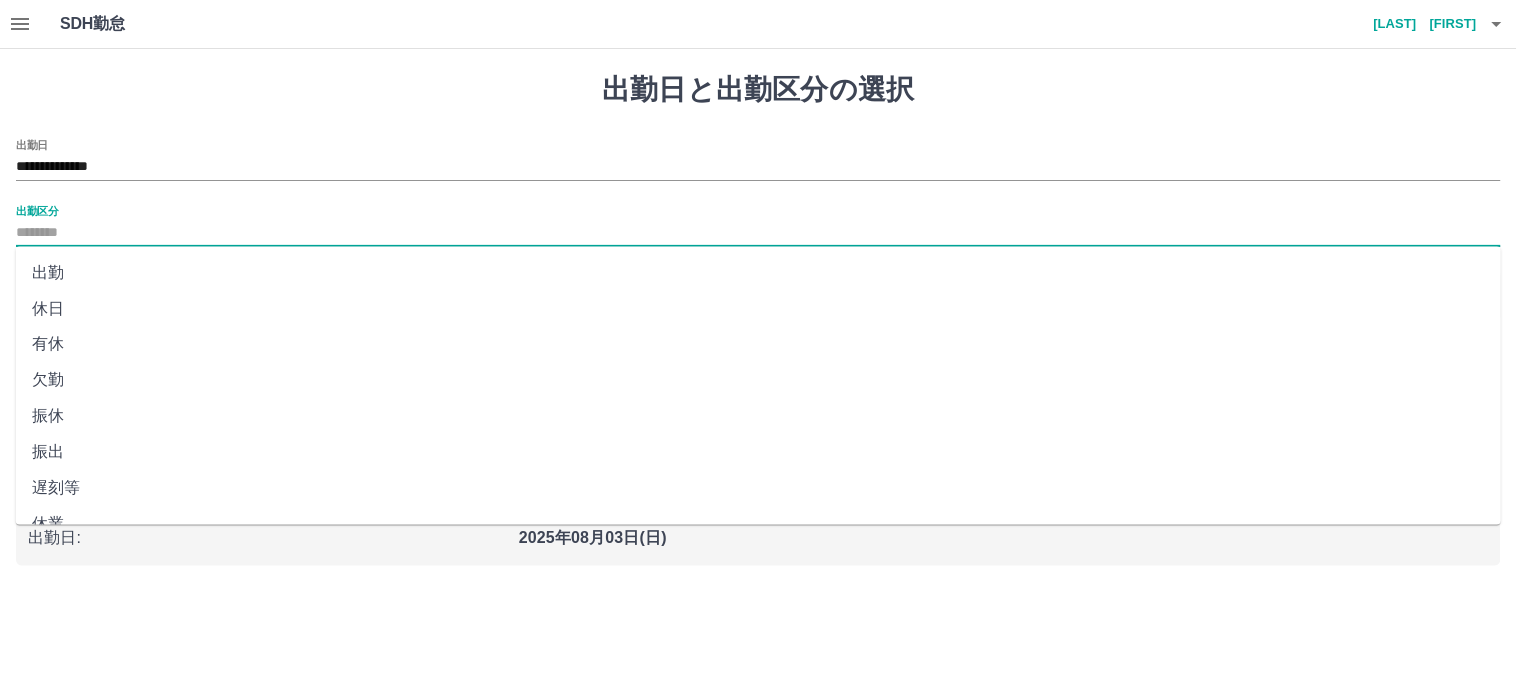 click on "有休" at bounding box center (759, 345) 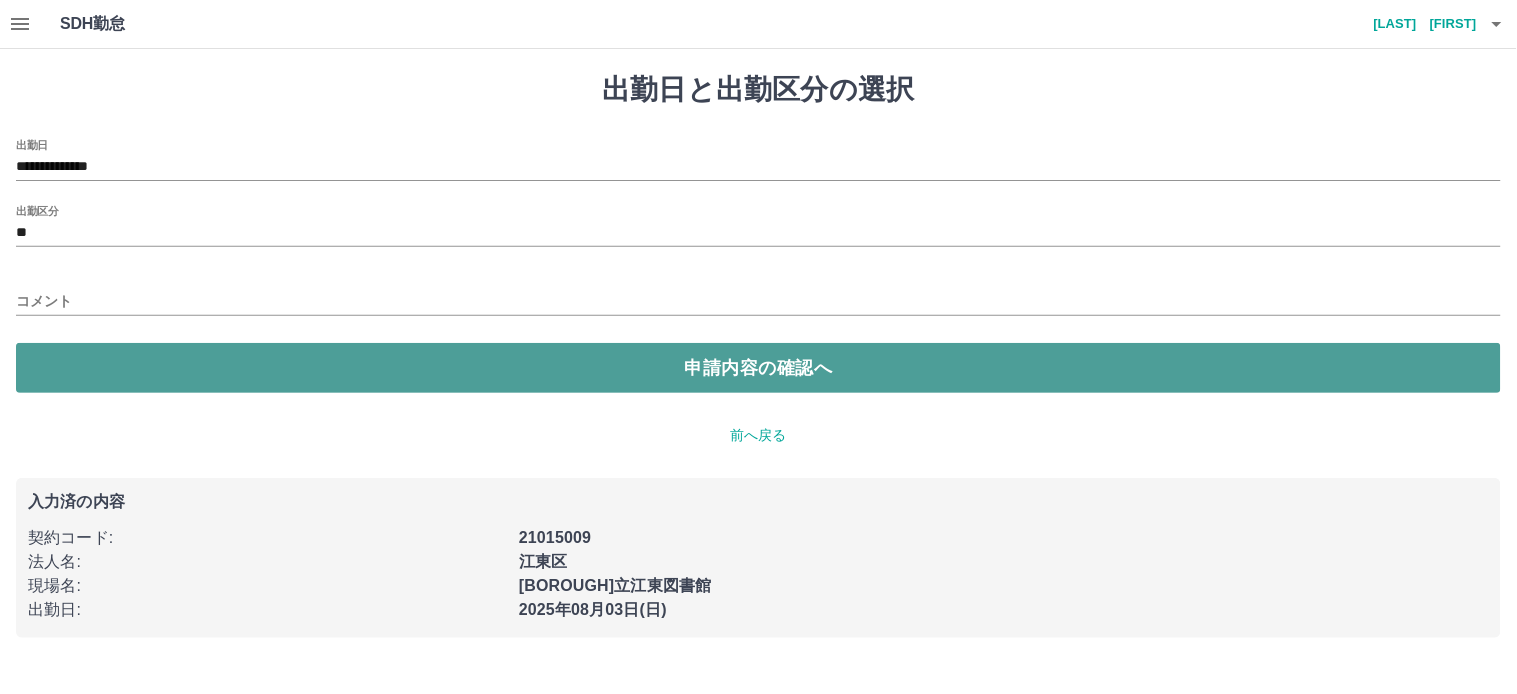 click on "申請内容の確認へ" at bounding box center (758, 368) 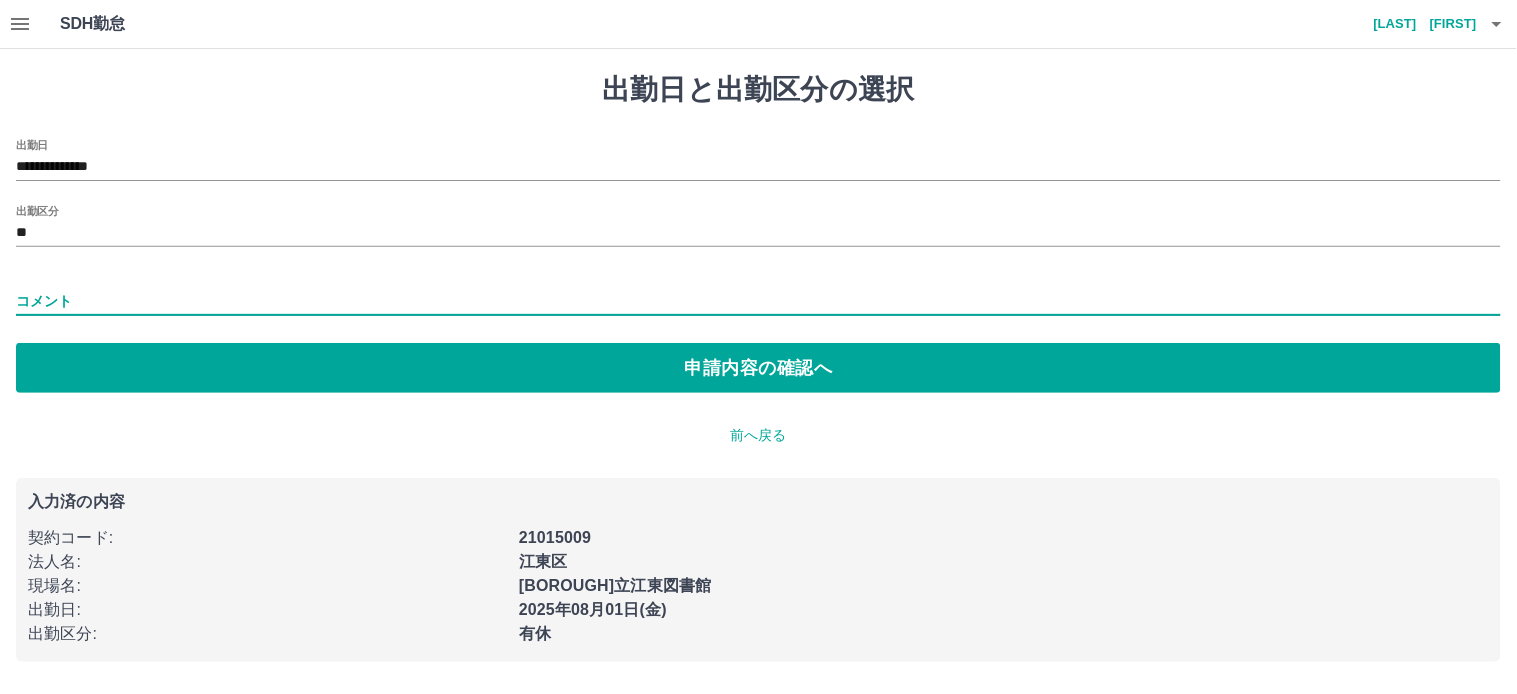 click on "コメント" at bounding box center (758, 301) 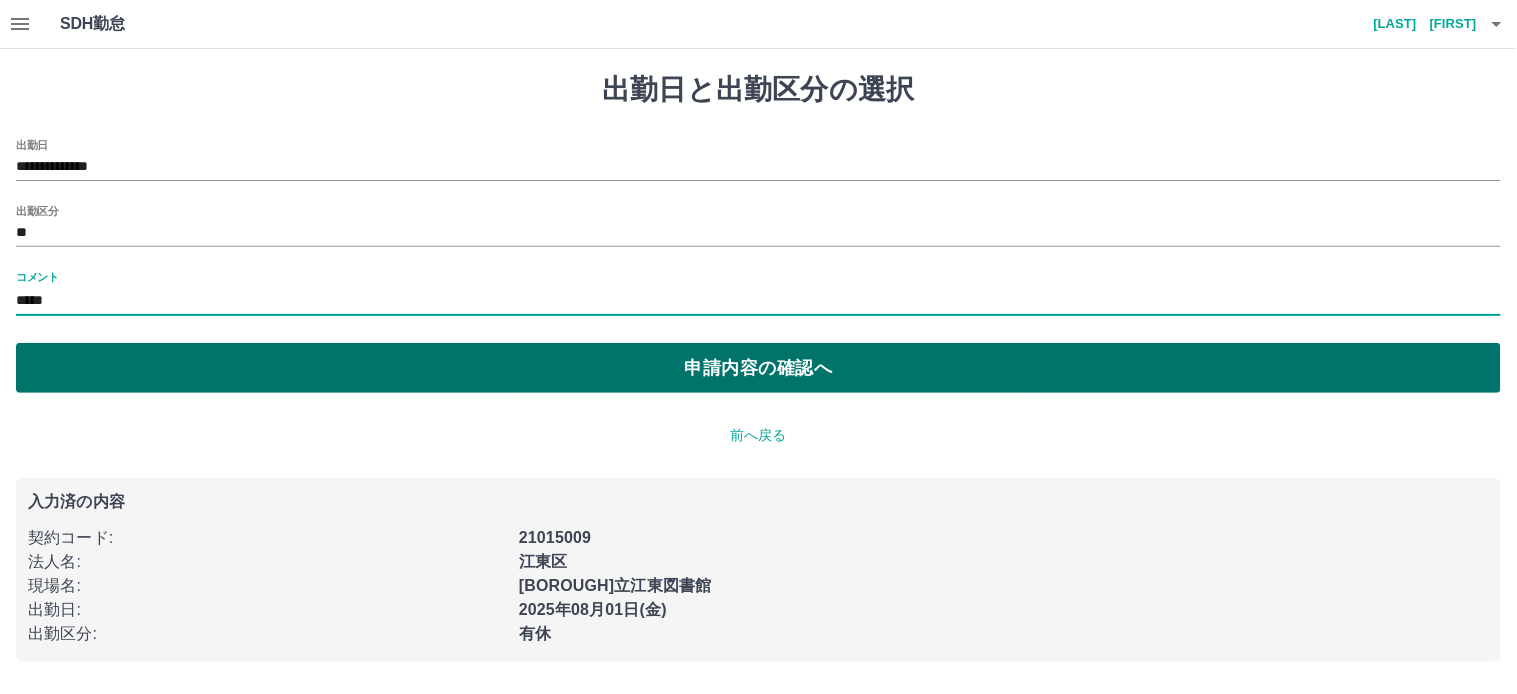 click on "申請内容の確認へ" at bounding box center (758, 368) 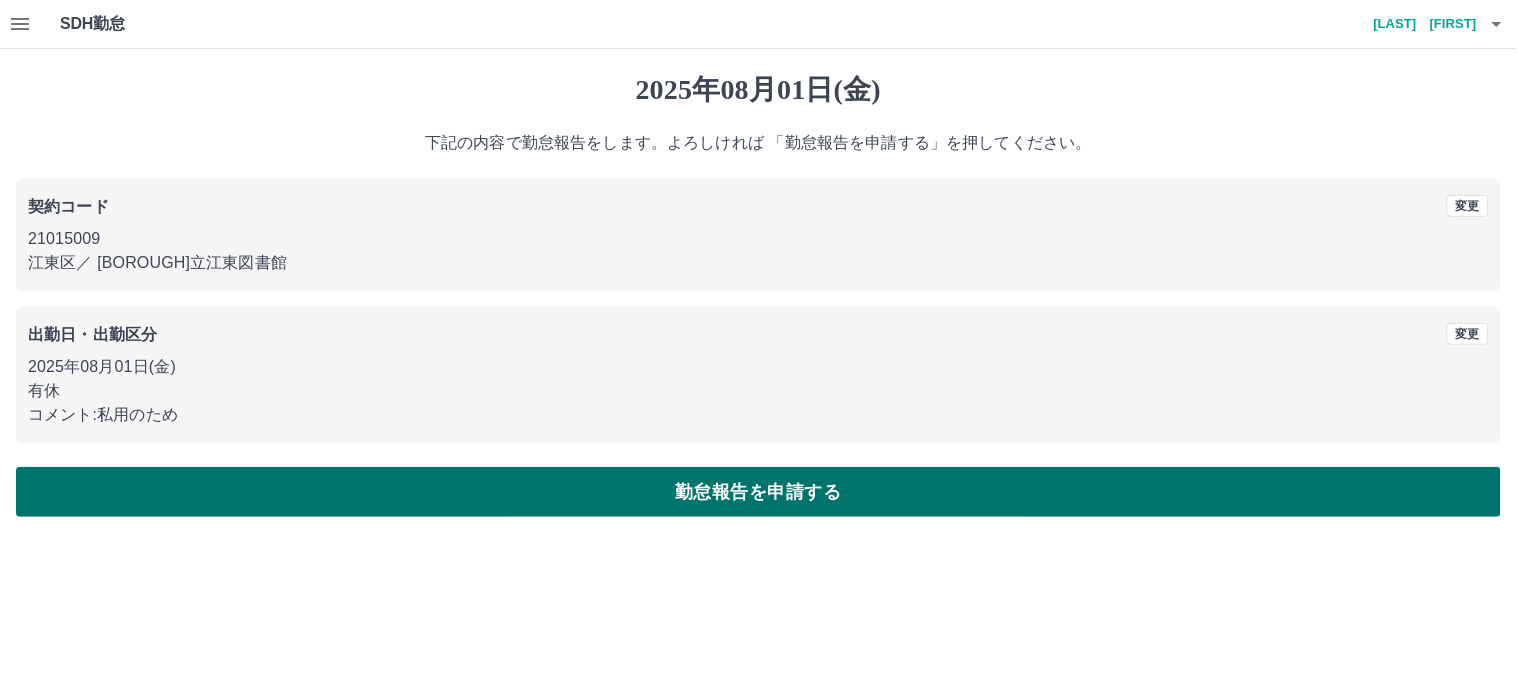click on "勤怠報告を申請する" at bounding box center (758, 492) 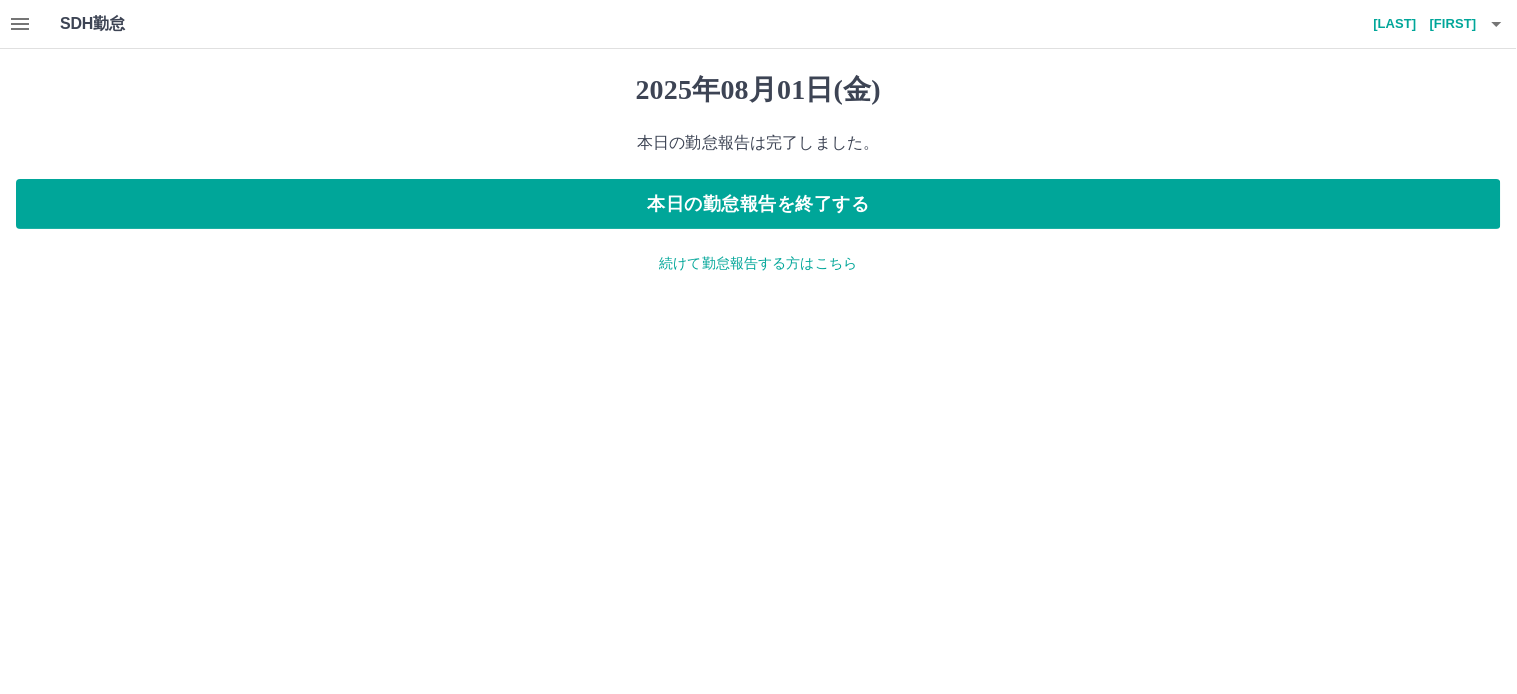 drag, startPoint x: 717, startPoint y: 258, endPoint x: 730, endPoint y: 262, distance: 13.601471 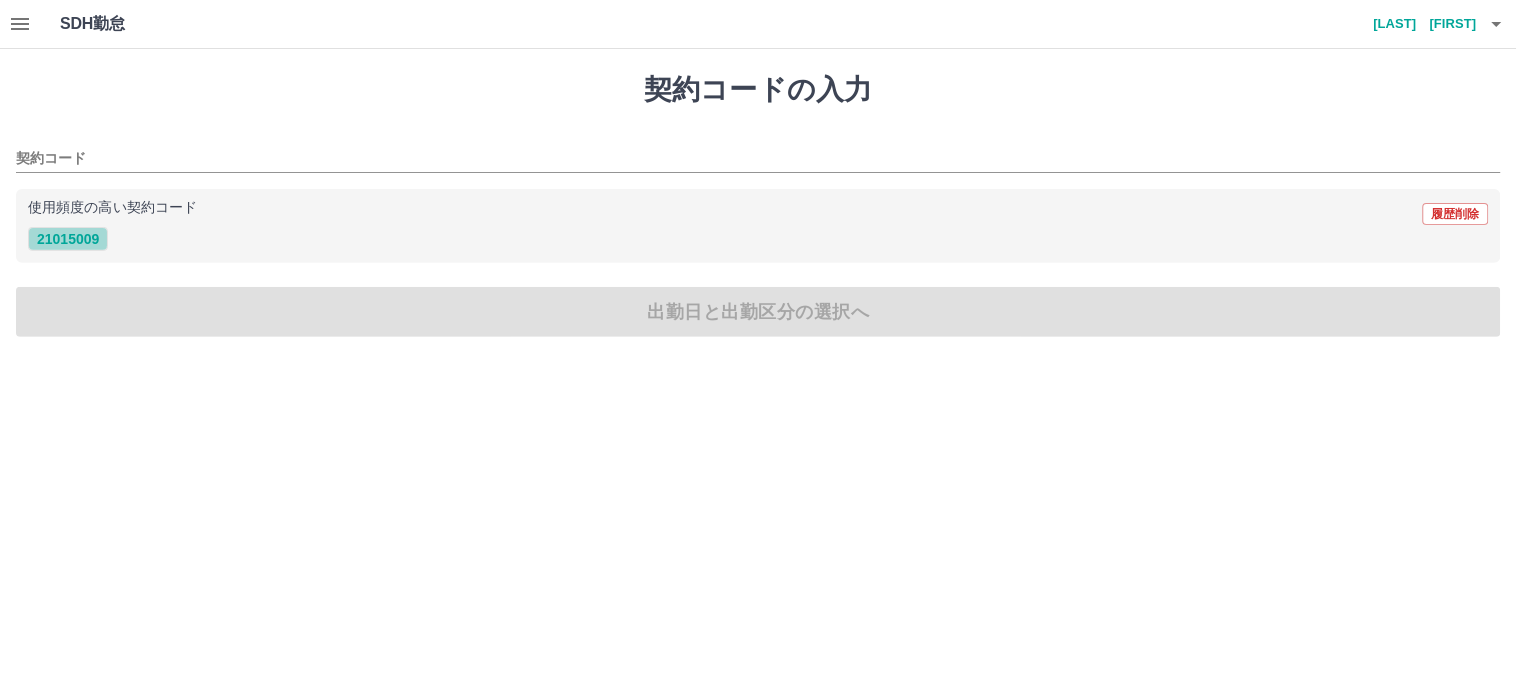 click on "21015009" at bounding box center (68, 239) 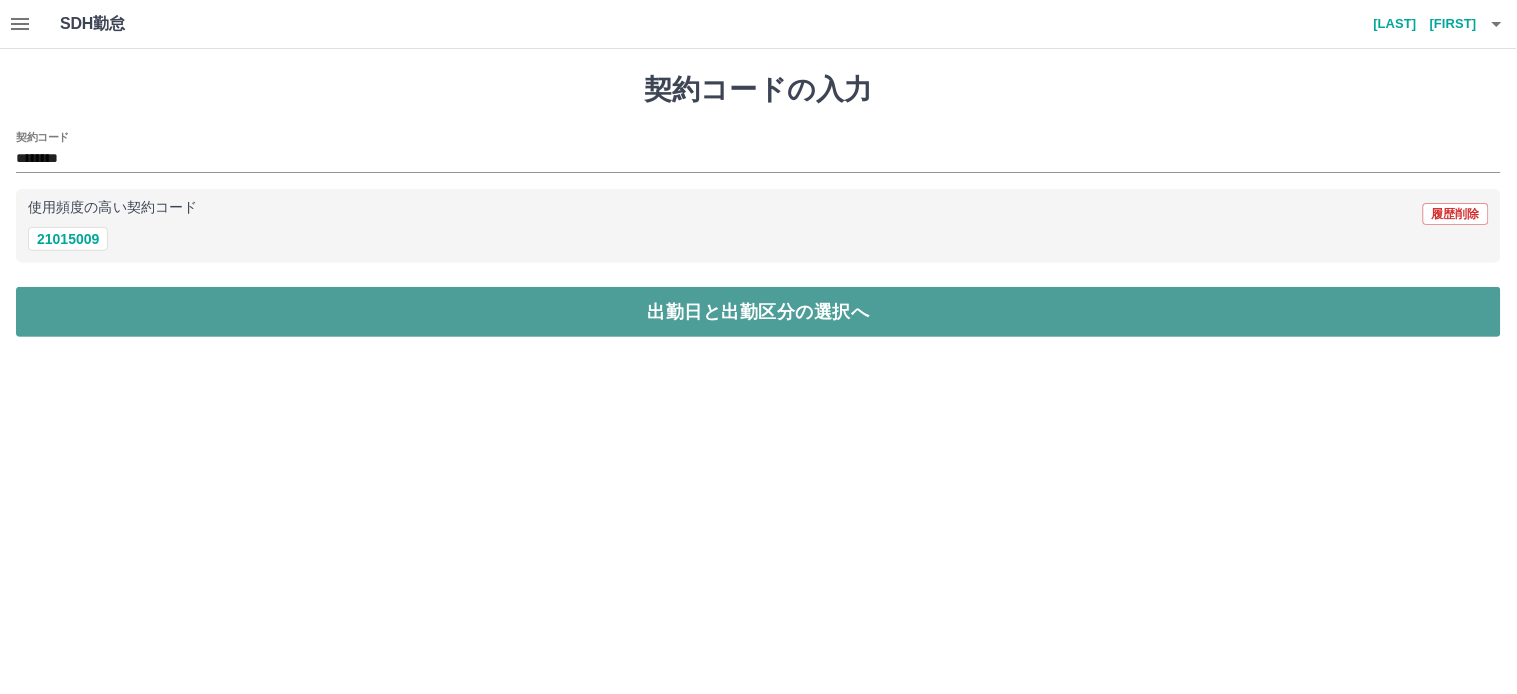 click on "出勤日と出勤区分の選択へ" at bounding box center (758, 312) 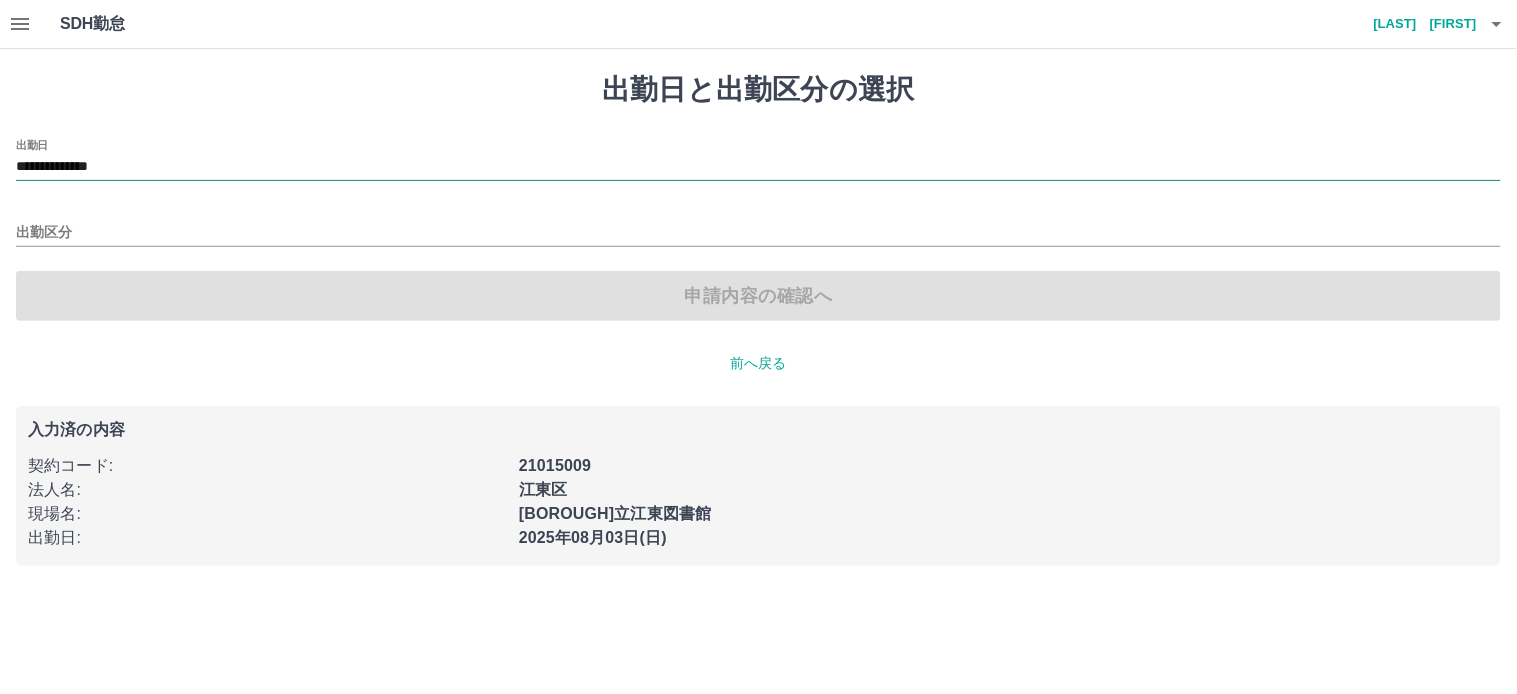 click on "**********" at bounding box center [758, 167] 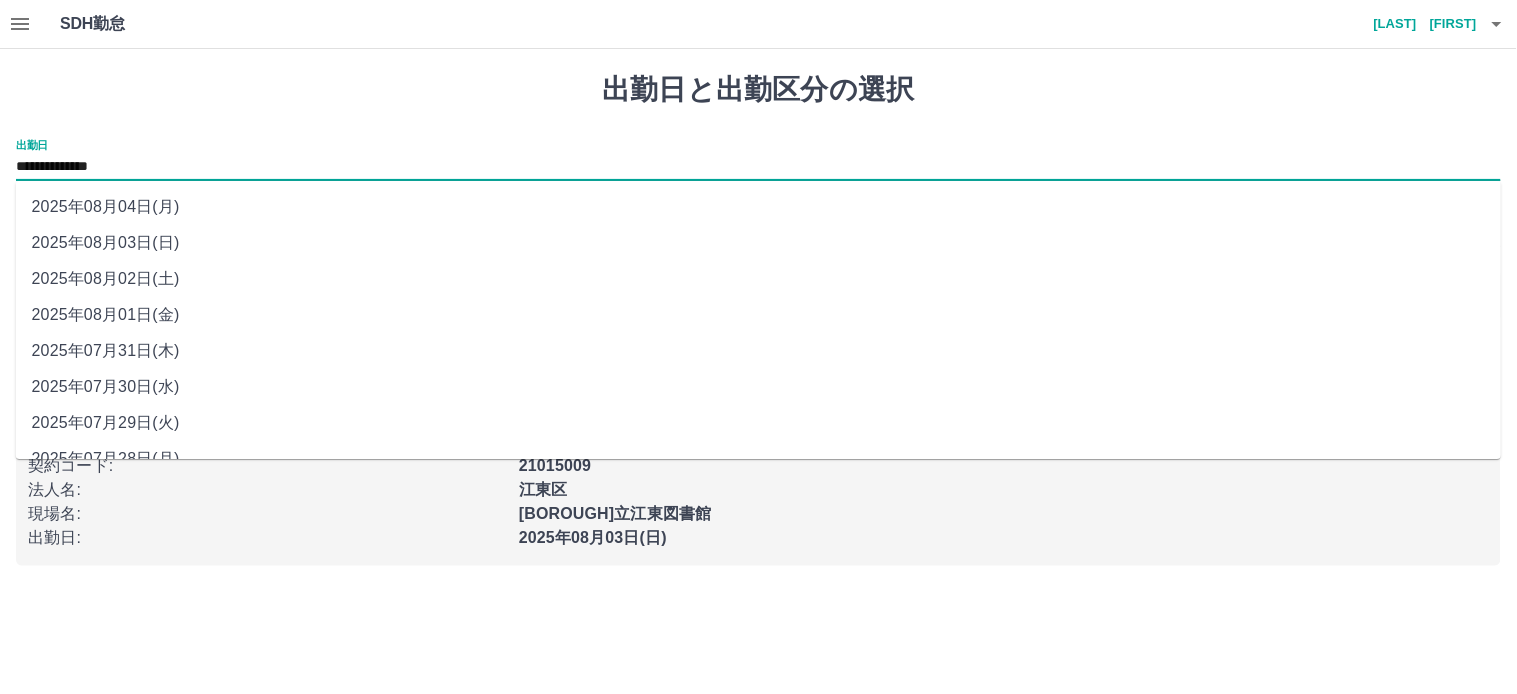 click on "2025年08月02日(土)" at bounding box center [759, 279] 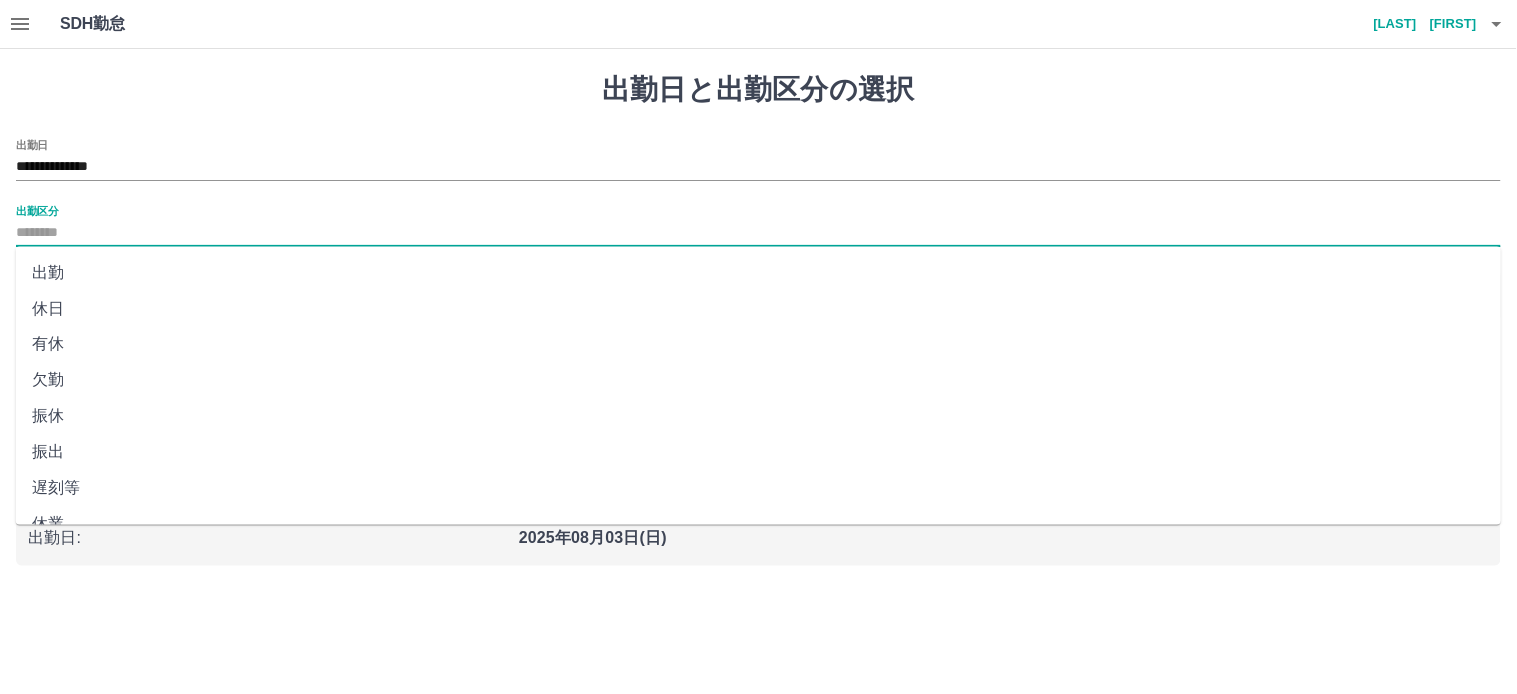 click on "出勤区分" at bounding box center [758, 233] 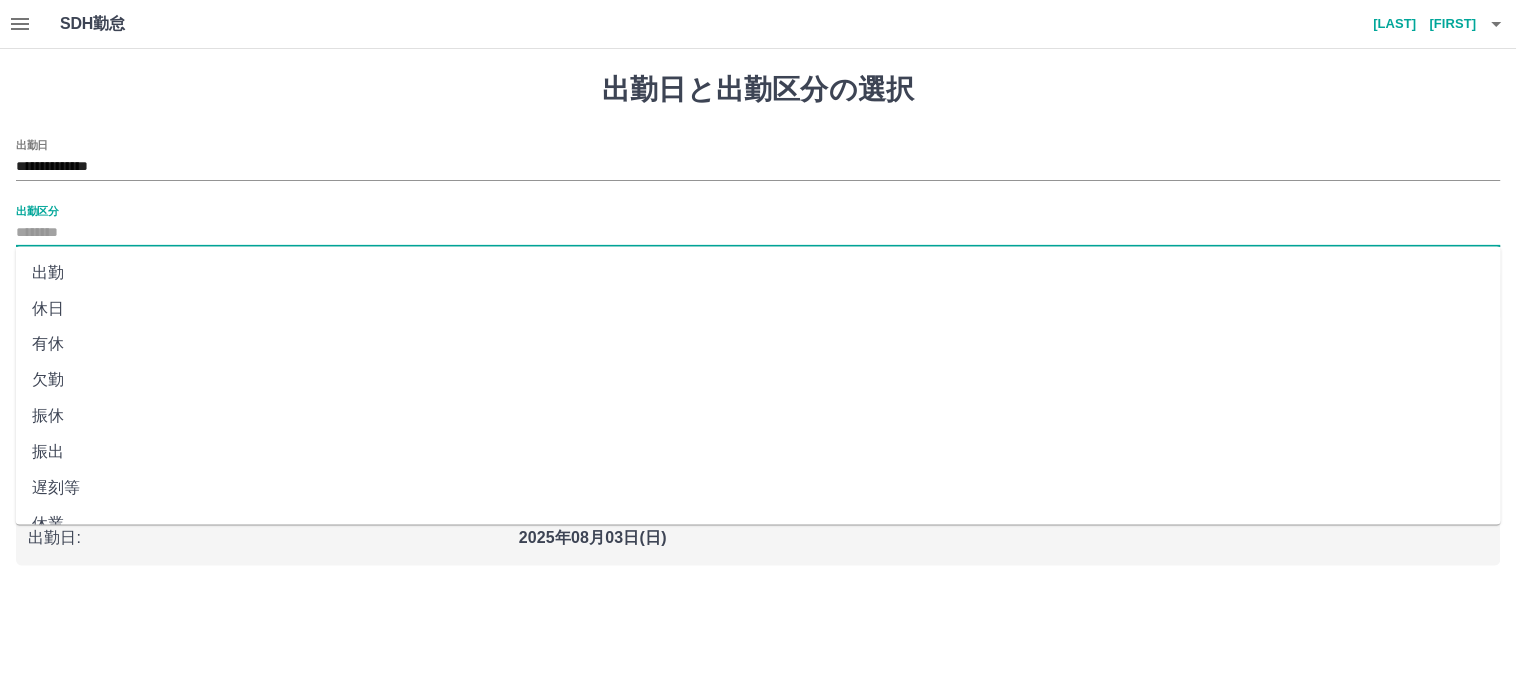 click on "出勤" at bounding box center (759, 273) 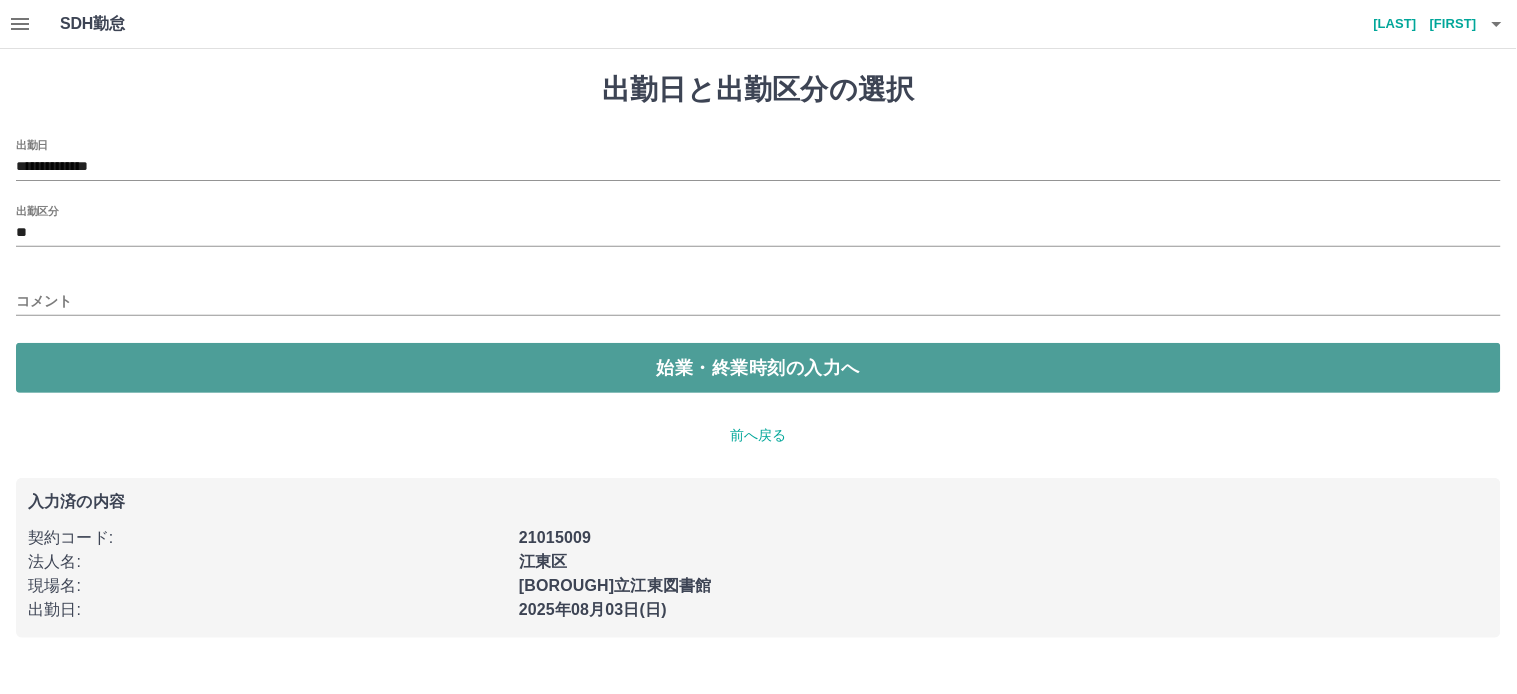 click on "始業・終業時刻の入力へ" at bounding box center (758, 368) 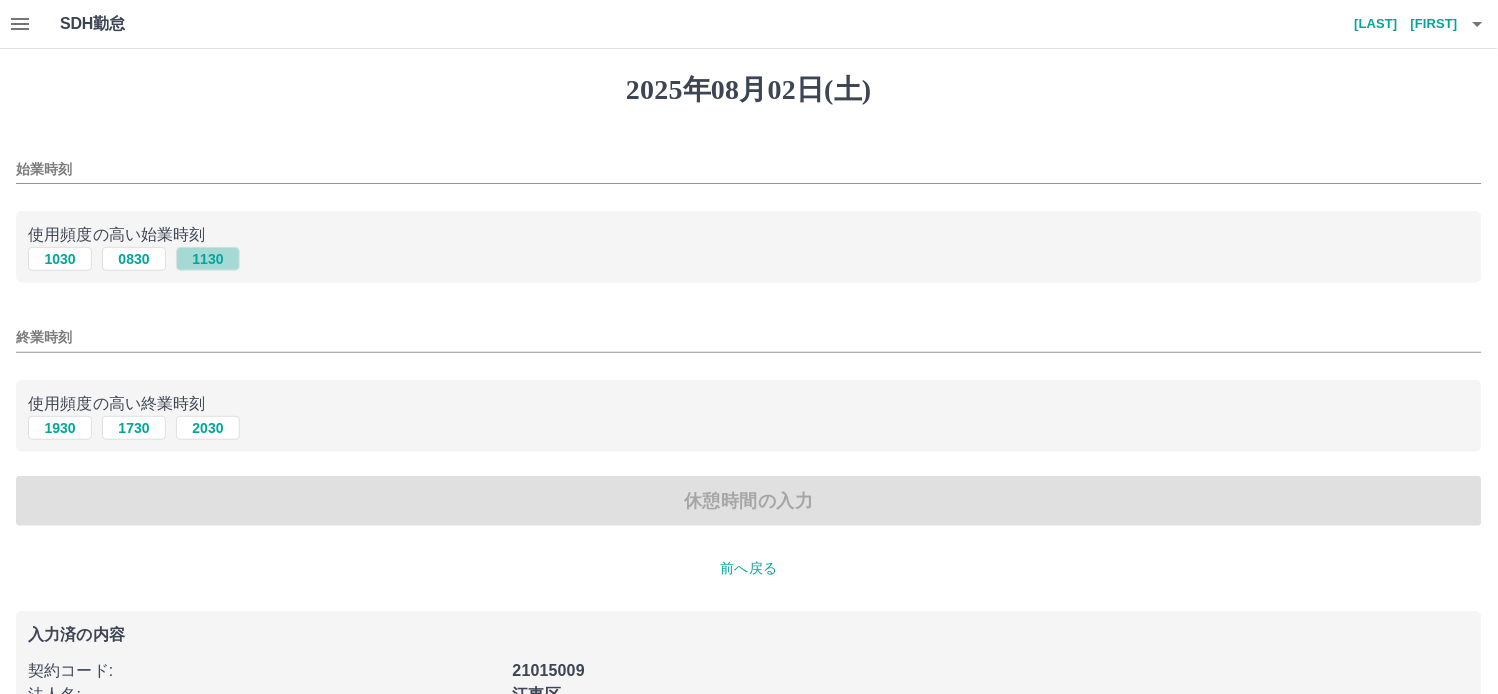 click on "1130" at bounding box center (208, 259) 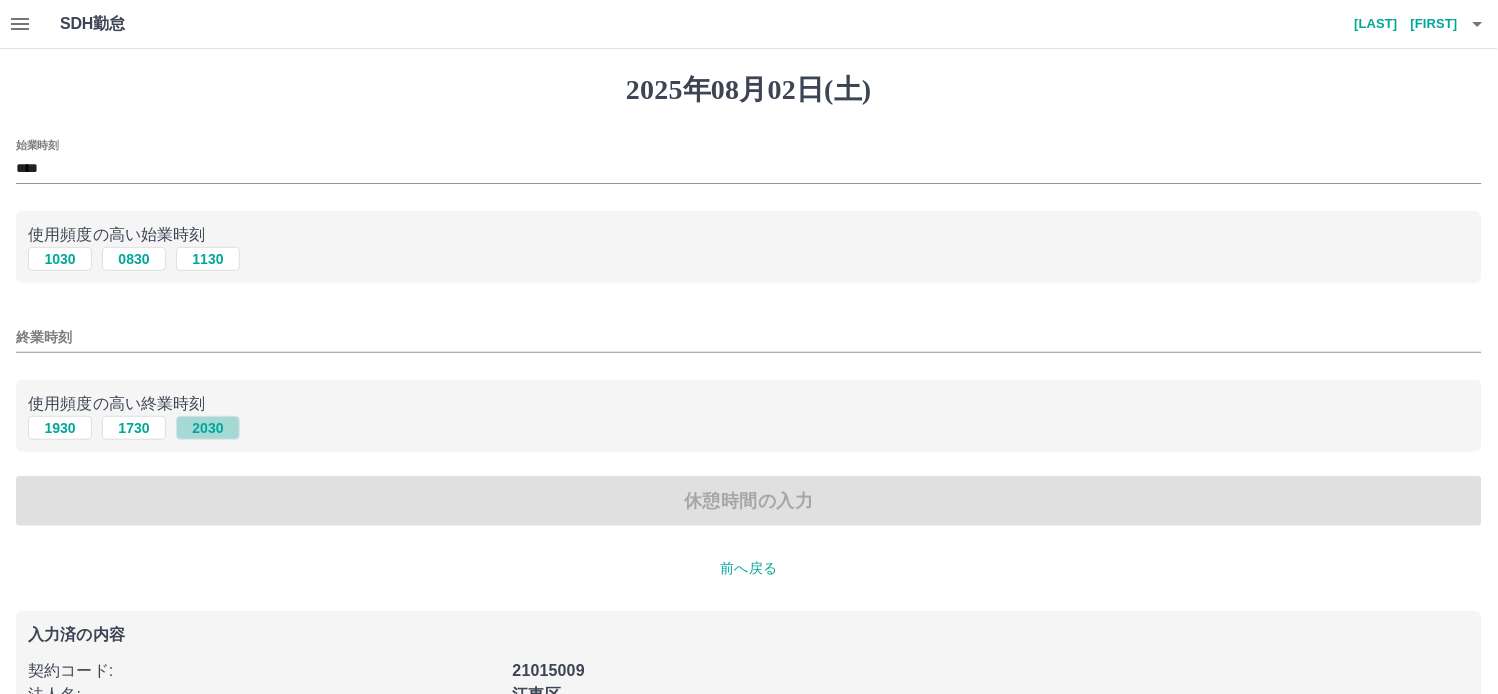 click on "2030" at bounding box center [208, 428] 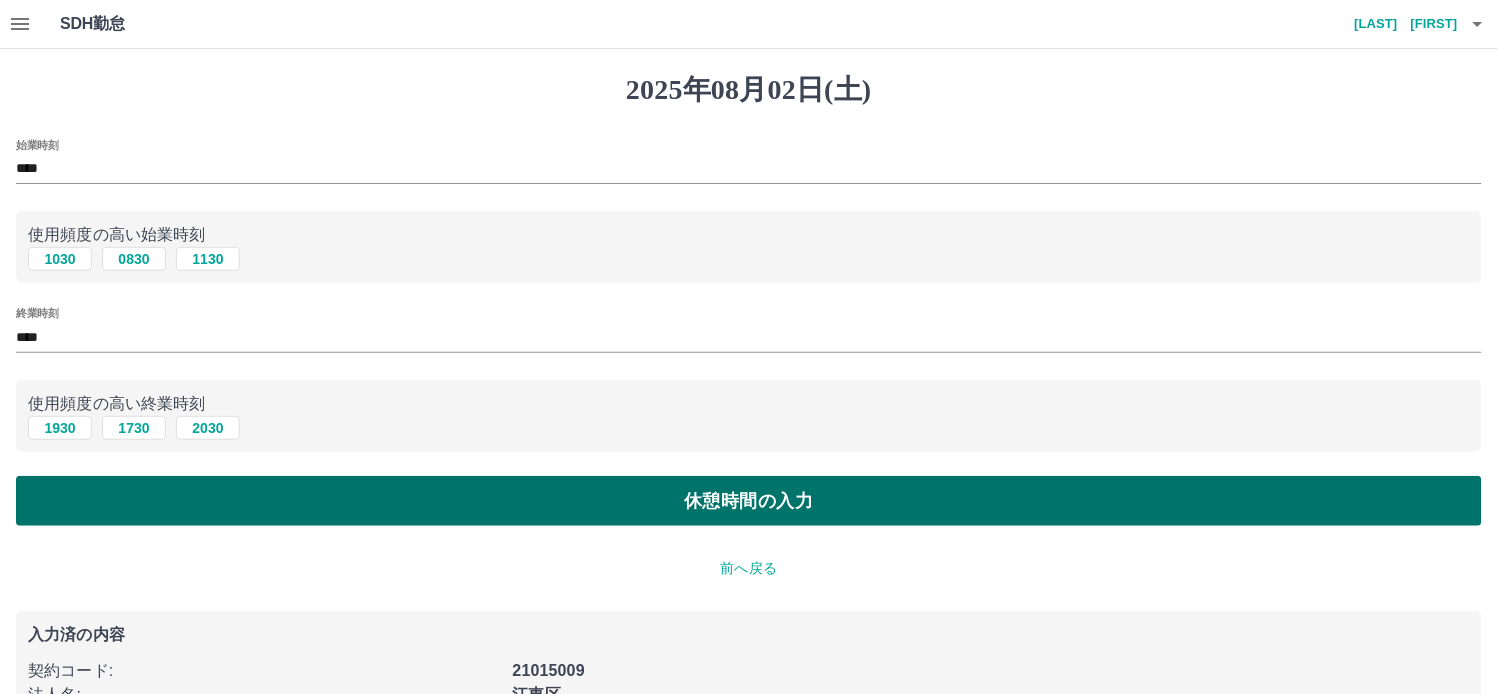 click on "休憩時間の入力" at bounding box center [749, 501] 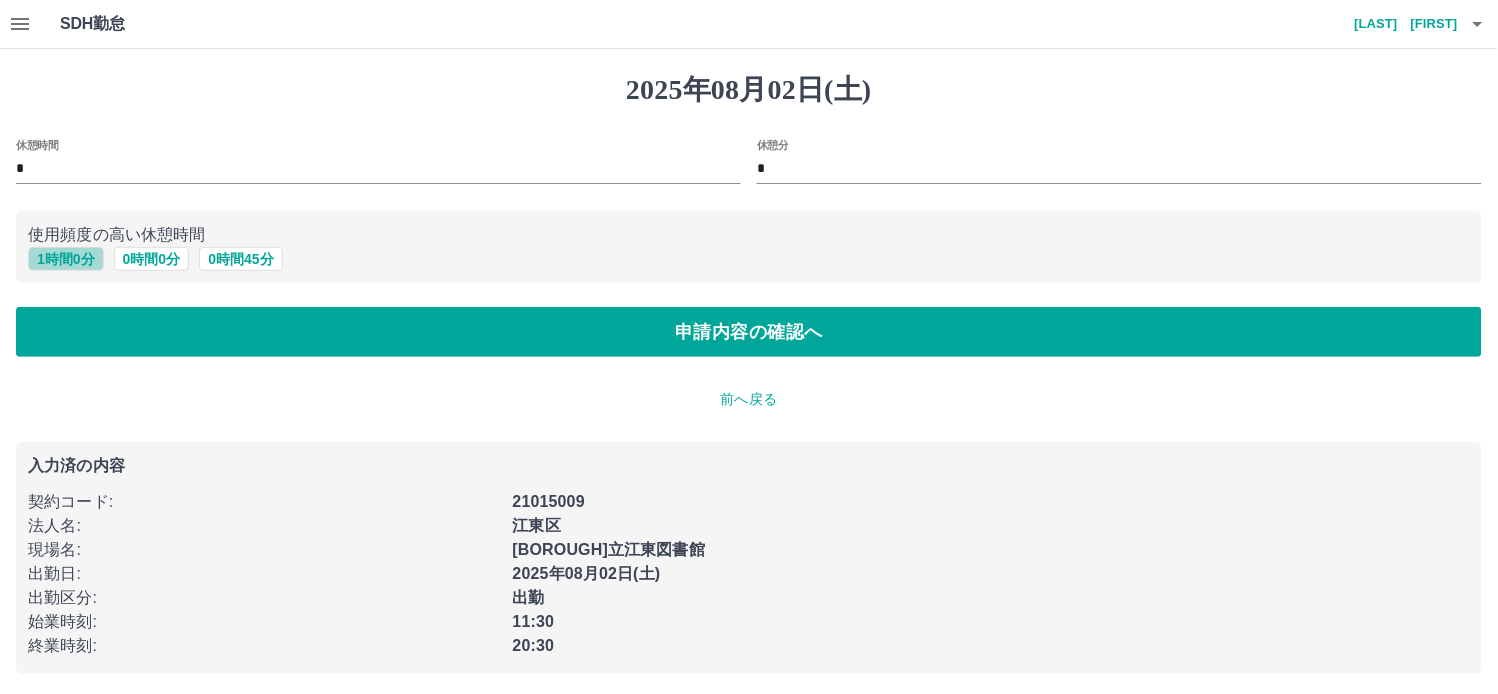 click on "1 時間 0 分" at bounding box center [66, 259] 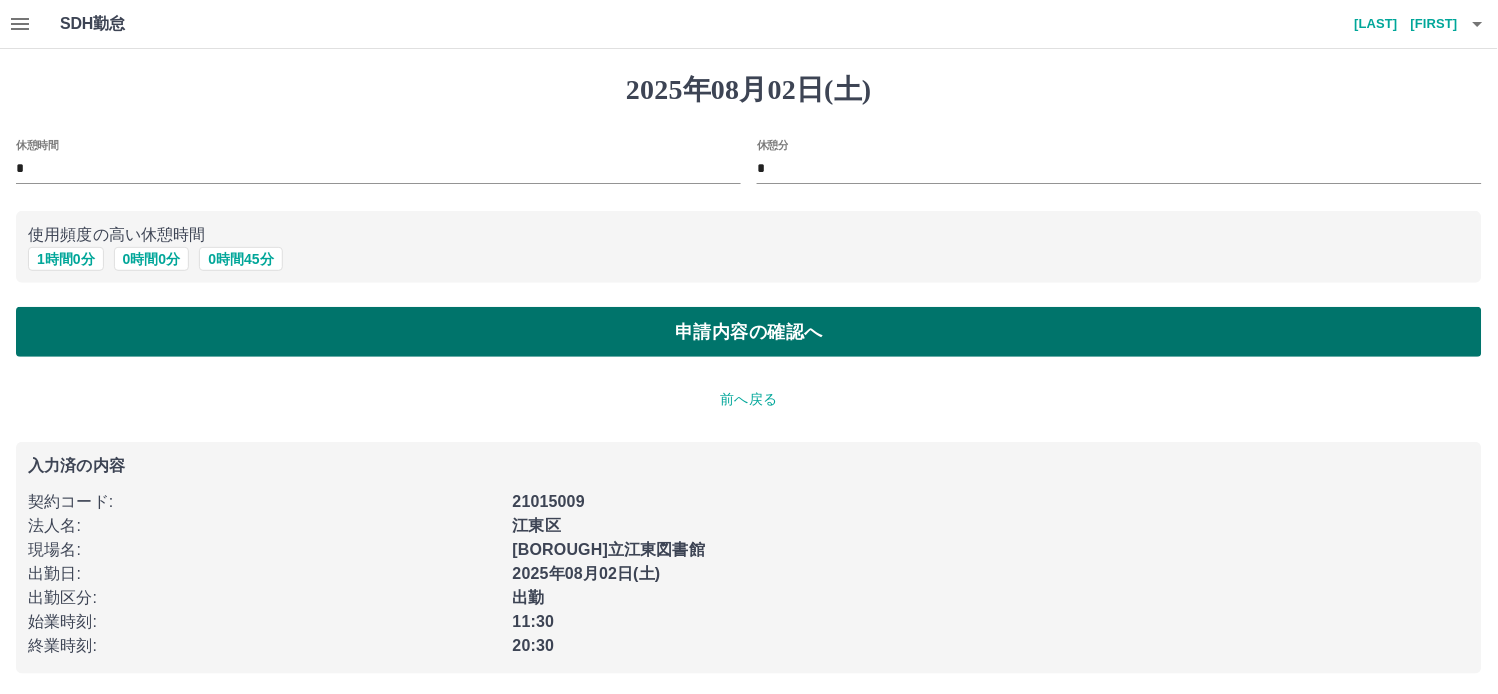 click on "申請内容の確認へ" at bounding box center [749, 332] 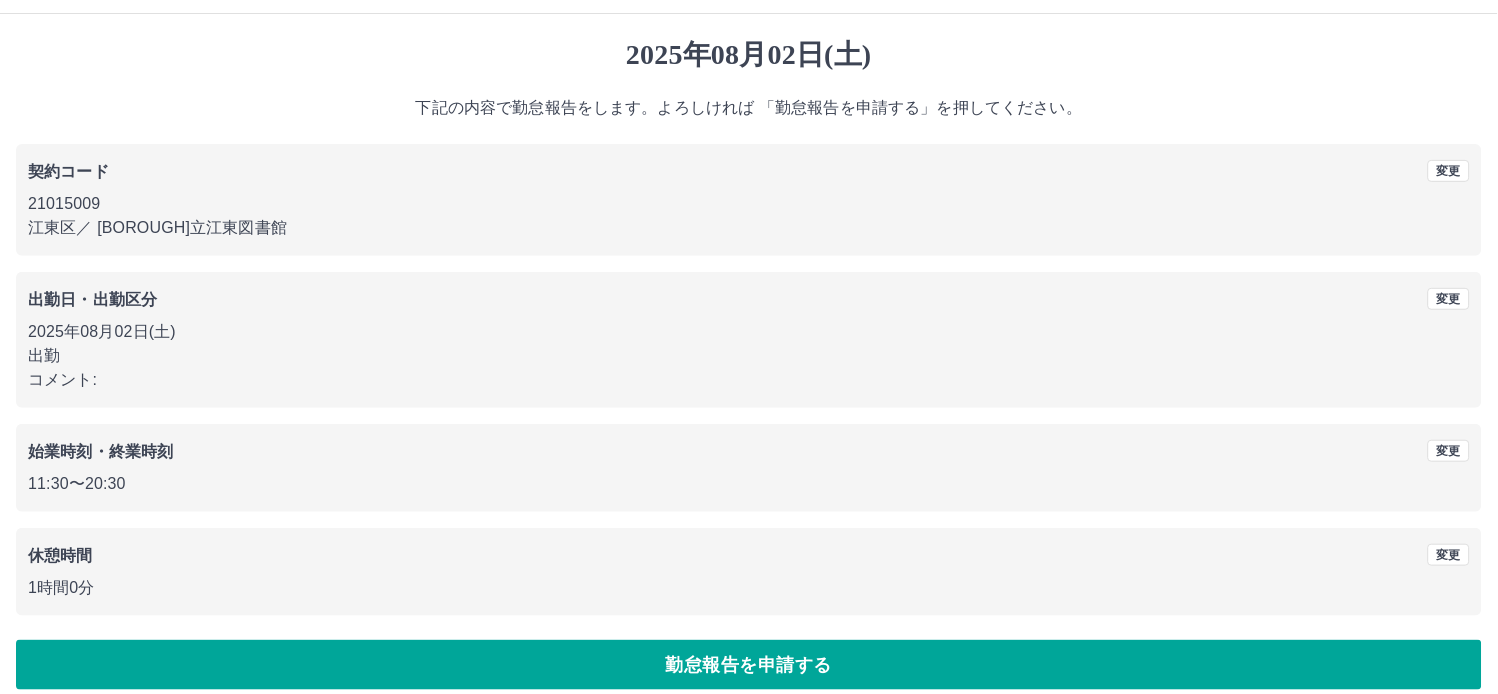 scroll, scrollTop: 54, scrollLeft: 0, axis: vertical 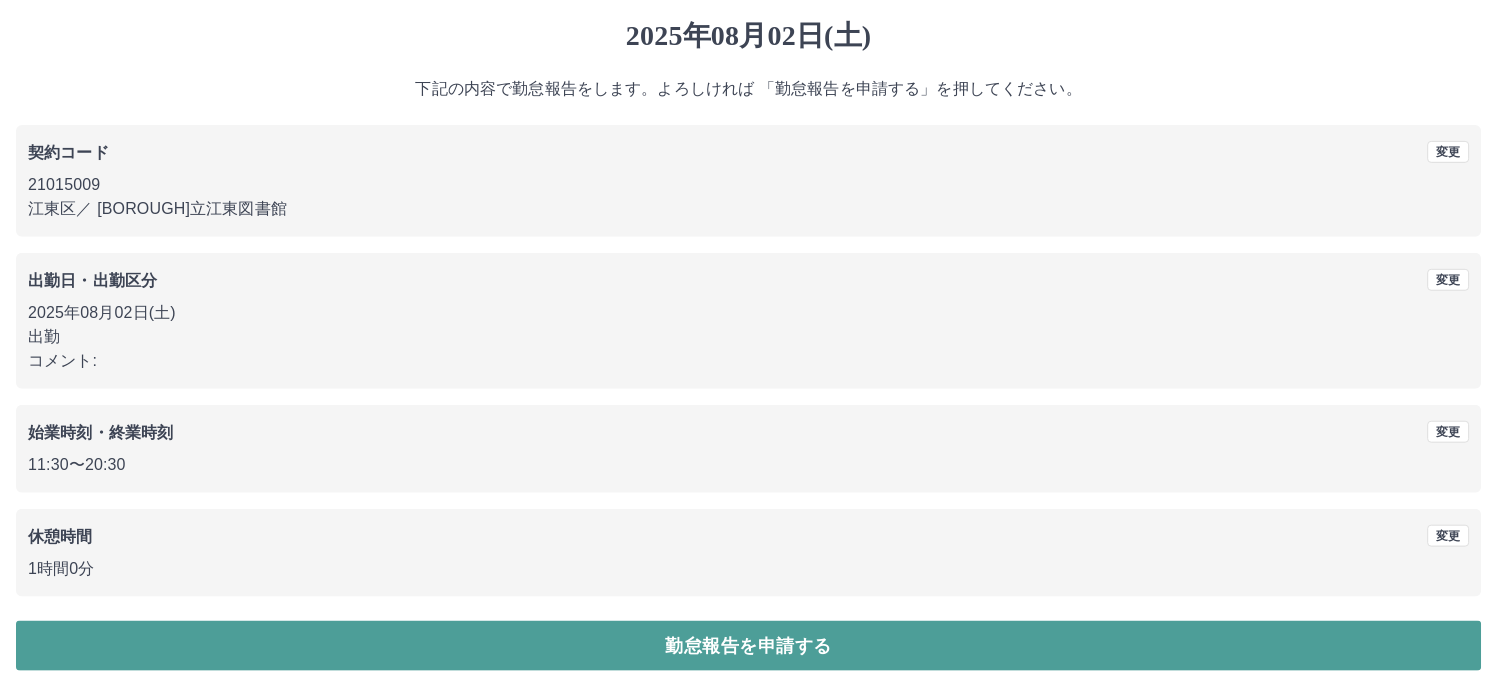 click on "勤怠報告を申請する" at bounding box center [749, 646] 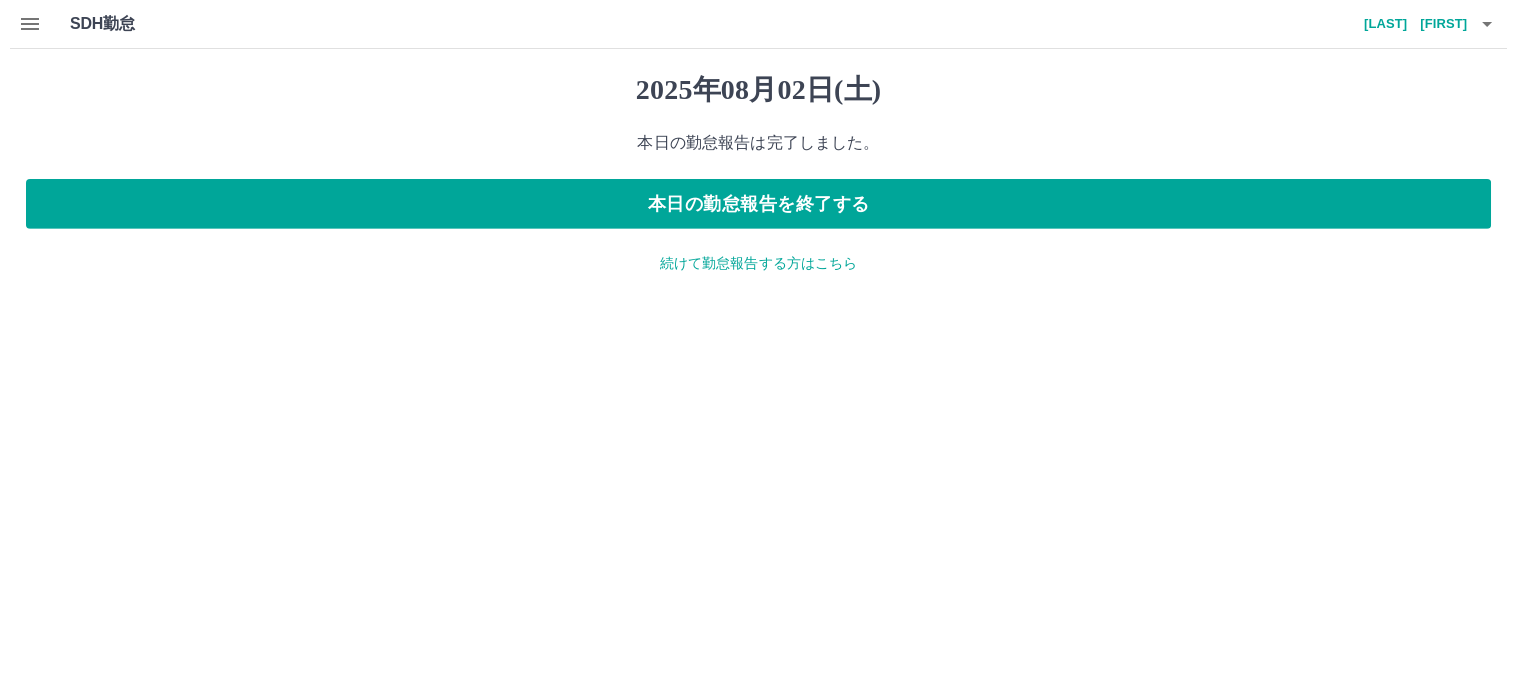 scroll, scrollTop: 0, scrollLeft: 0, axis: both 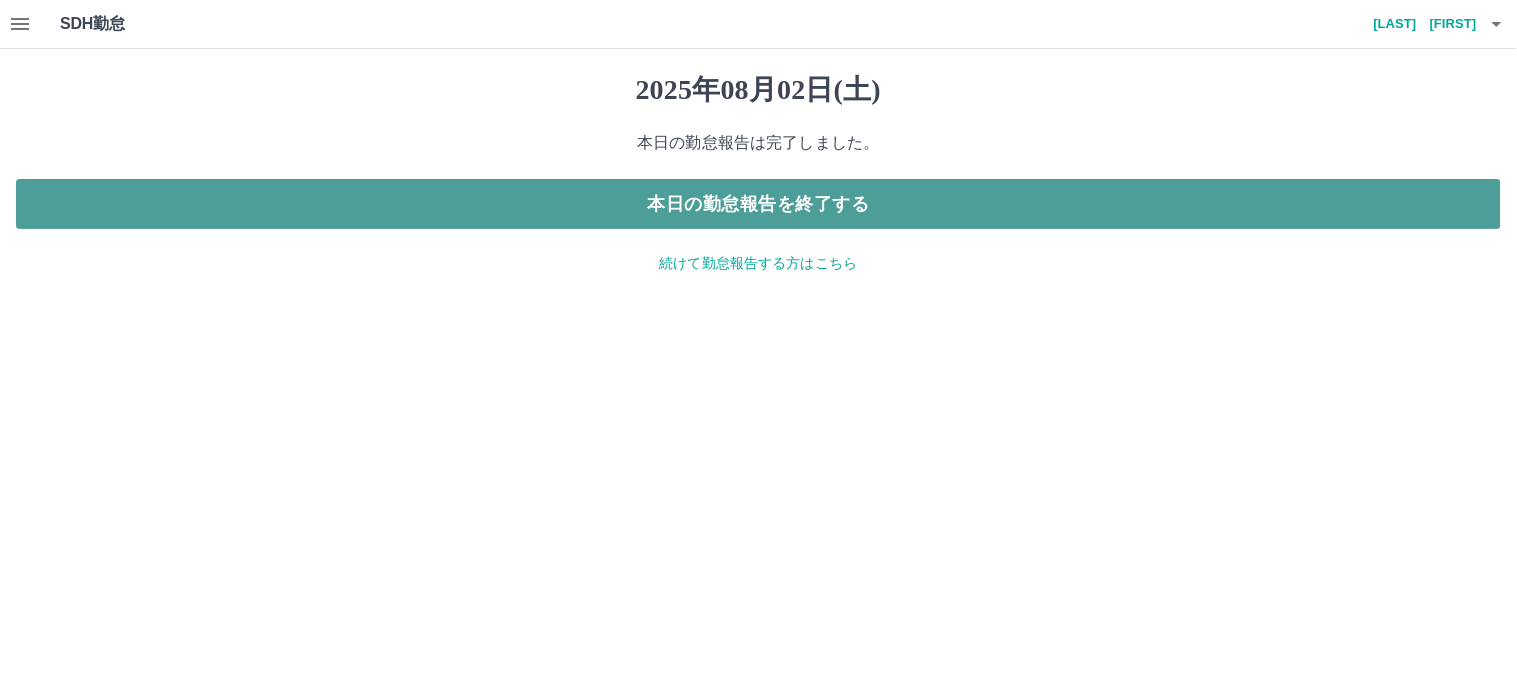 click on "本日の勤怠報告を終了する" at bounding box center [758, 204] 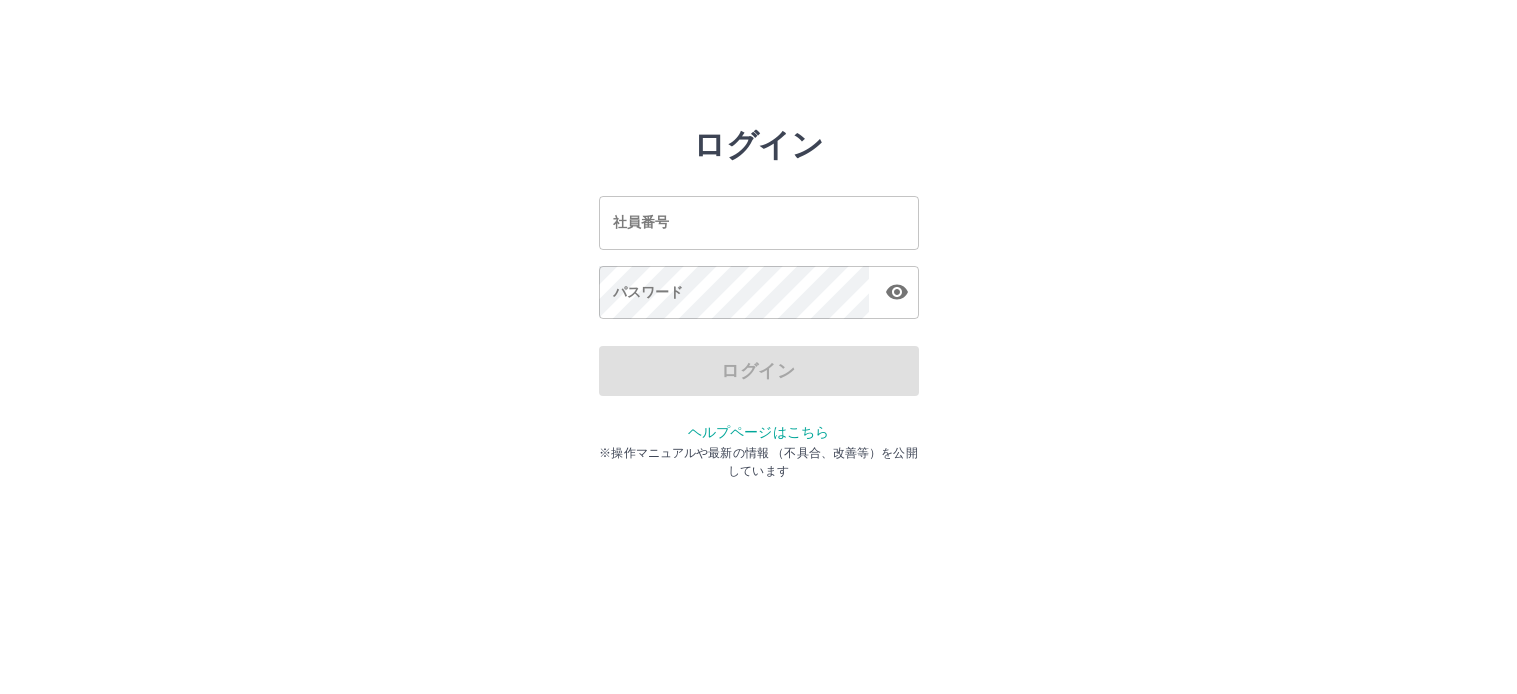 scroll, scrollTop: 0, scrollLeft: 0, axis: both 